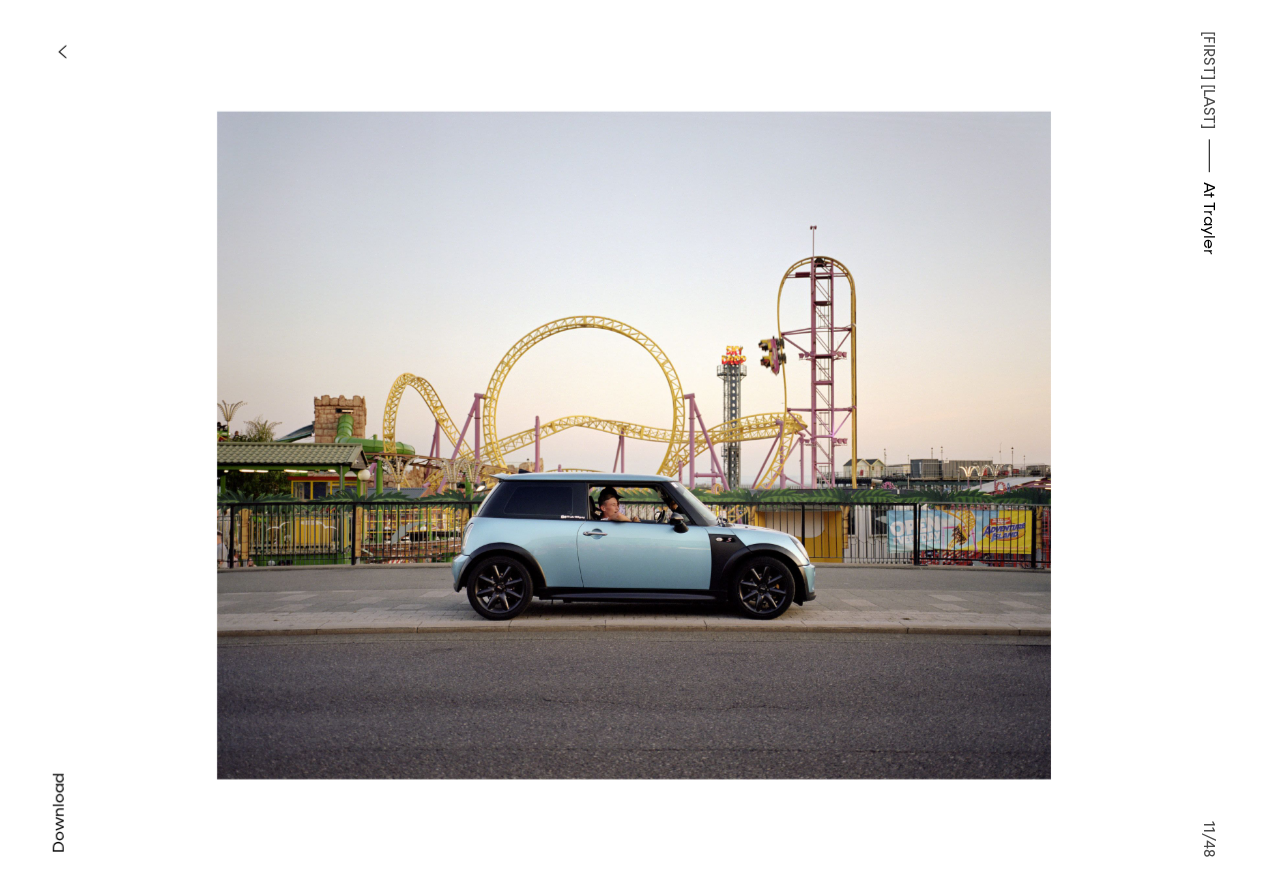 scroll, scrollTop: 0, scrollLeft: 0, axis: both 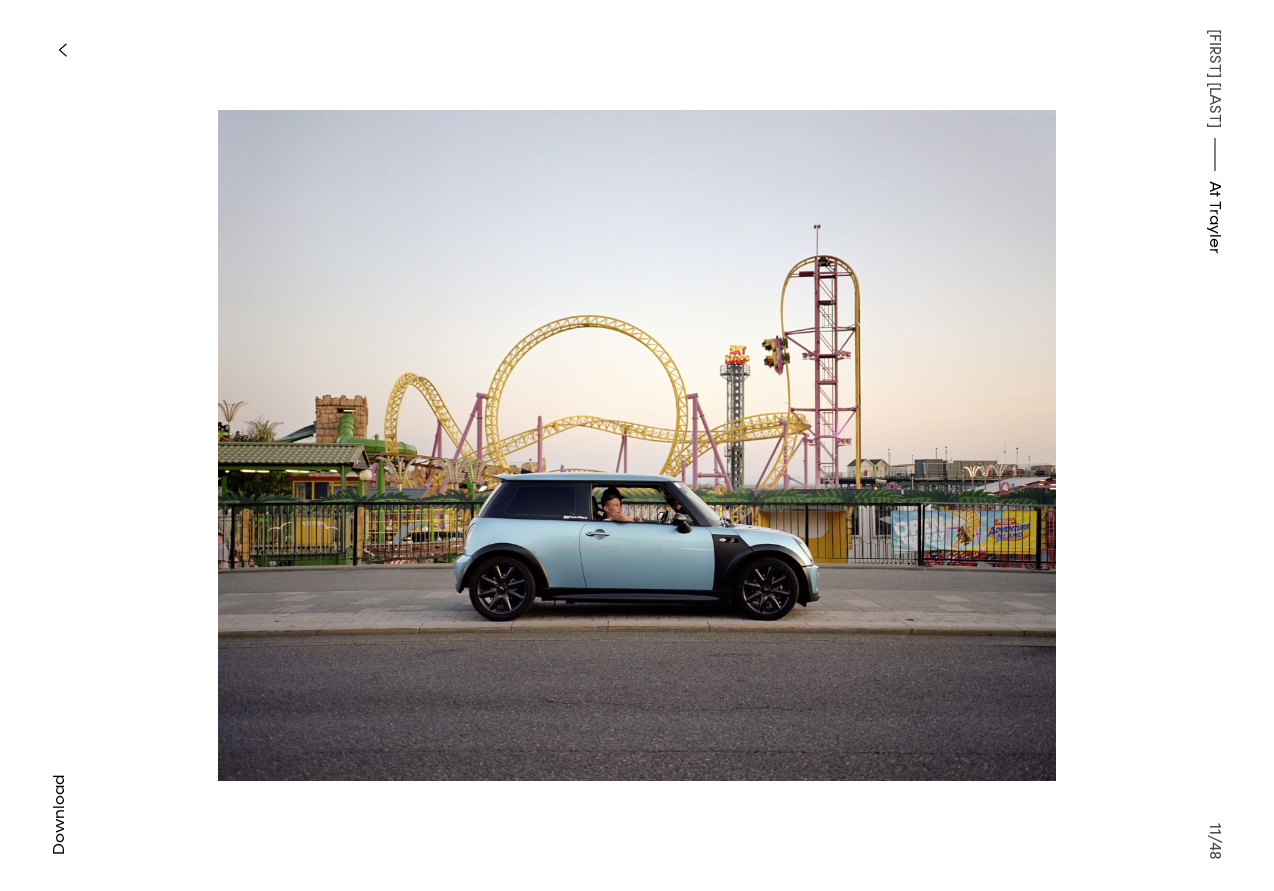 click at bounding box center [637, 445] 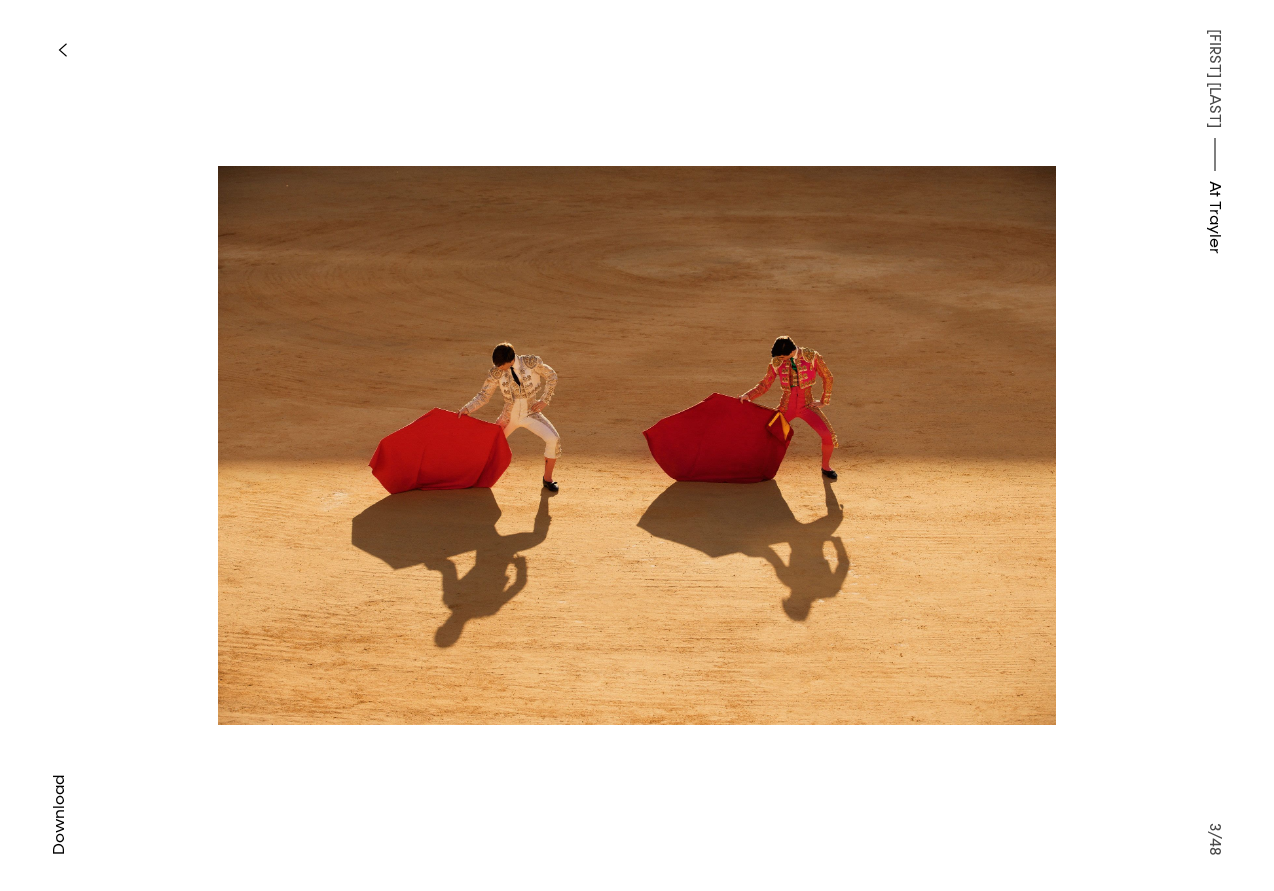 click at bounding box center [62, 50] 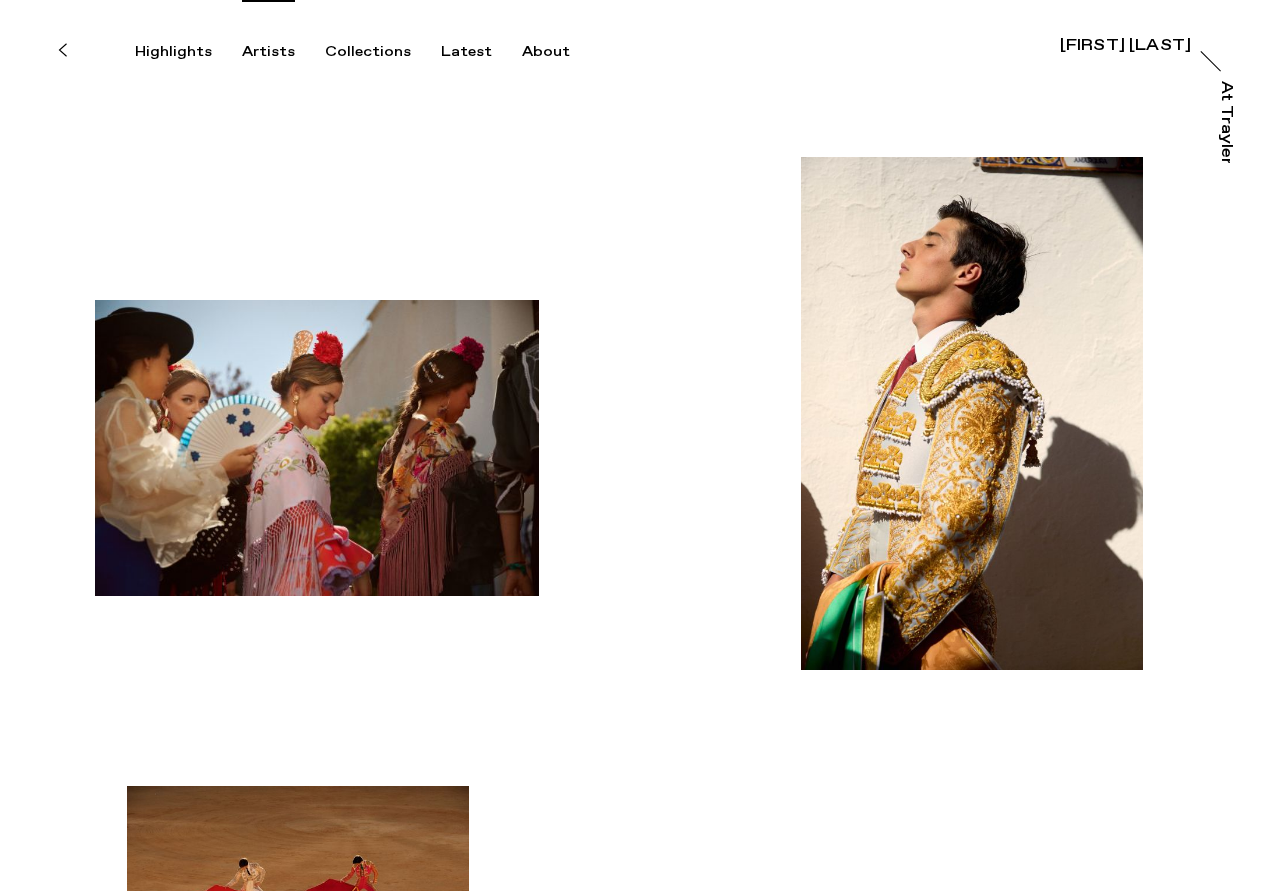 click on "Artists" at bounding box center (268, 52) 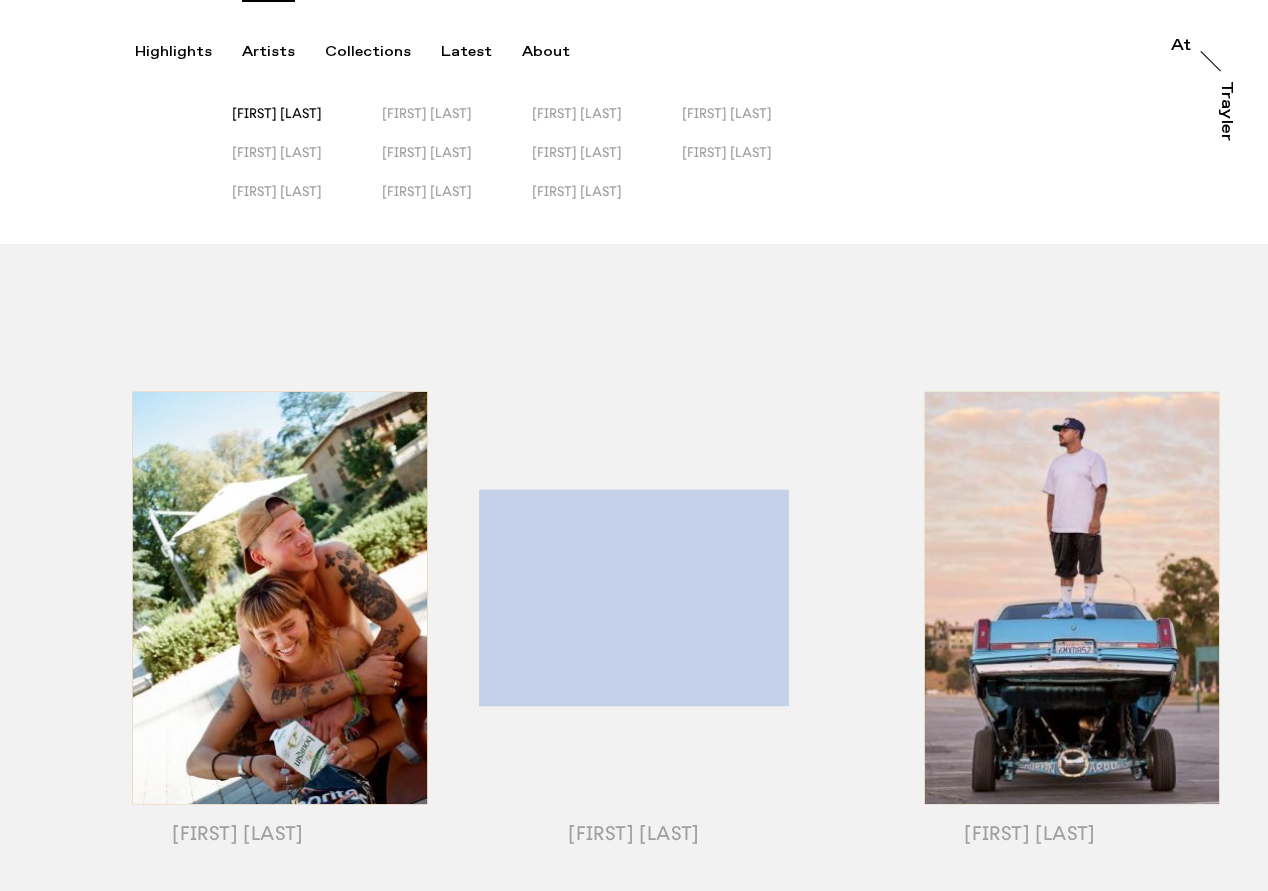 click on "[FIRST] [LAST]" at bounding box center [277, 113] 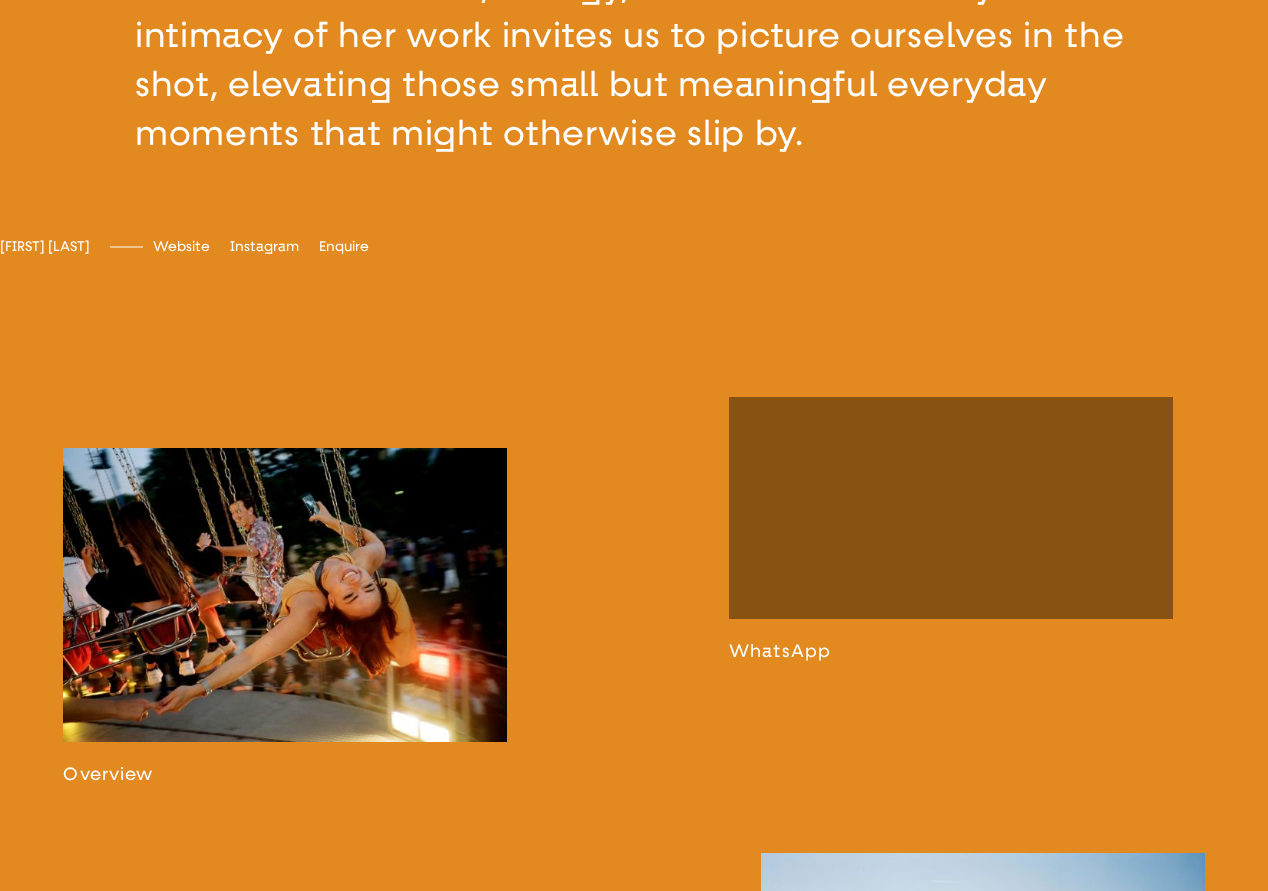 scroll, scrollTop: 1045, scrollLeft: 0, axis: vertical 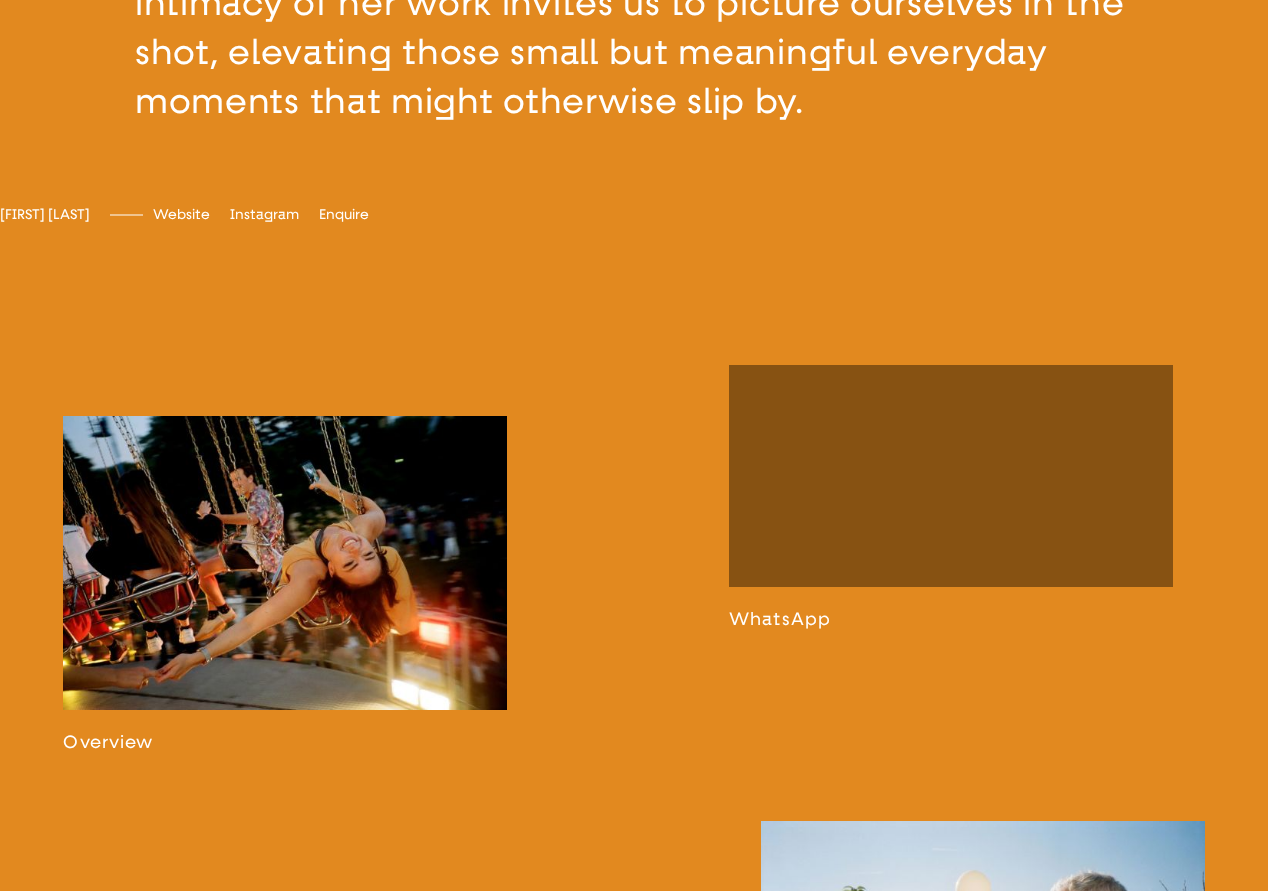 click at bounding box center [285, 584] 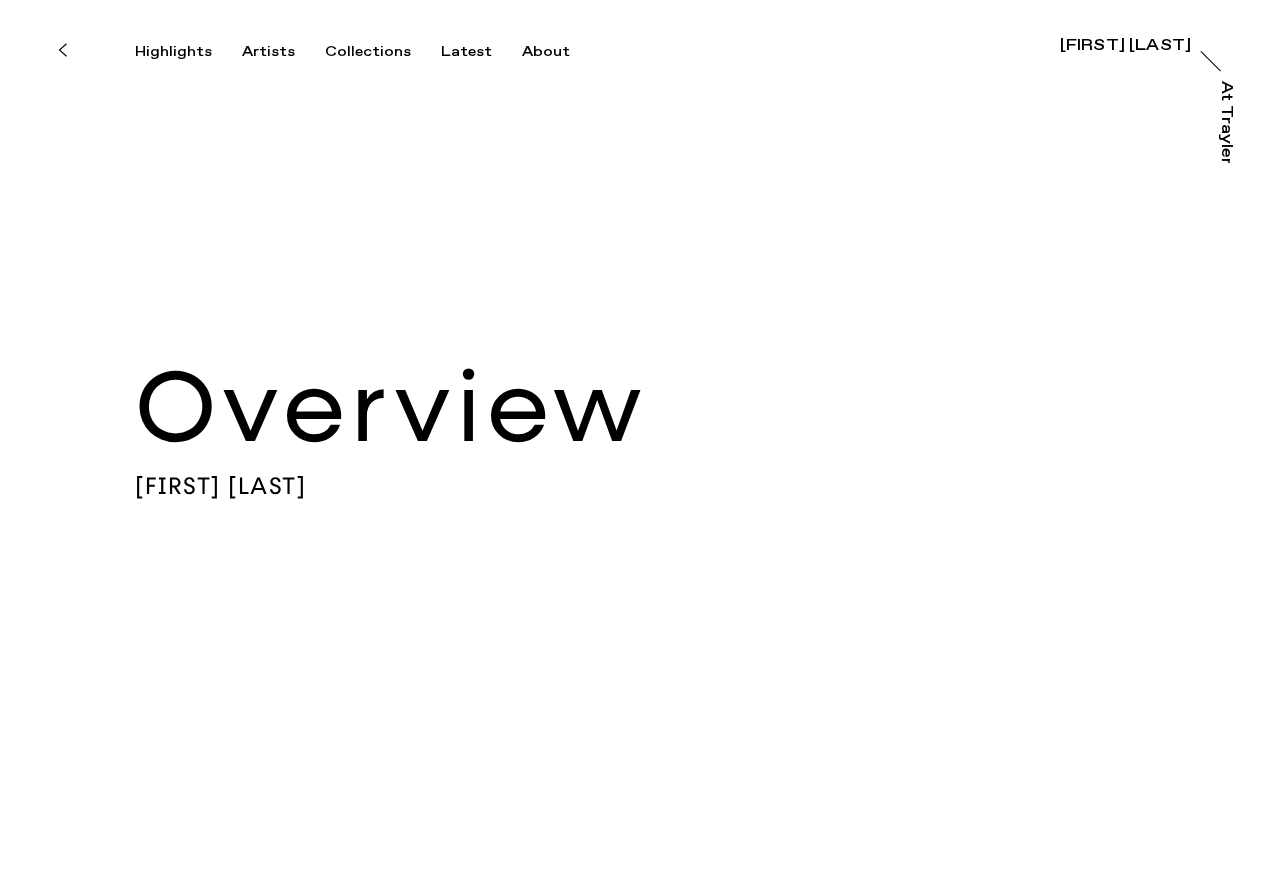 scroll, scrollTop: 0, scrollLeft: 0, axis: both 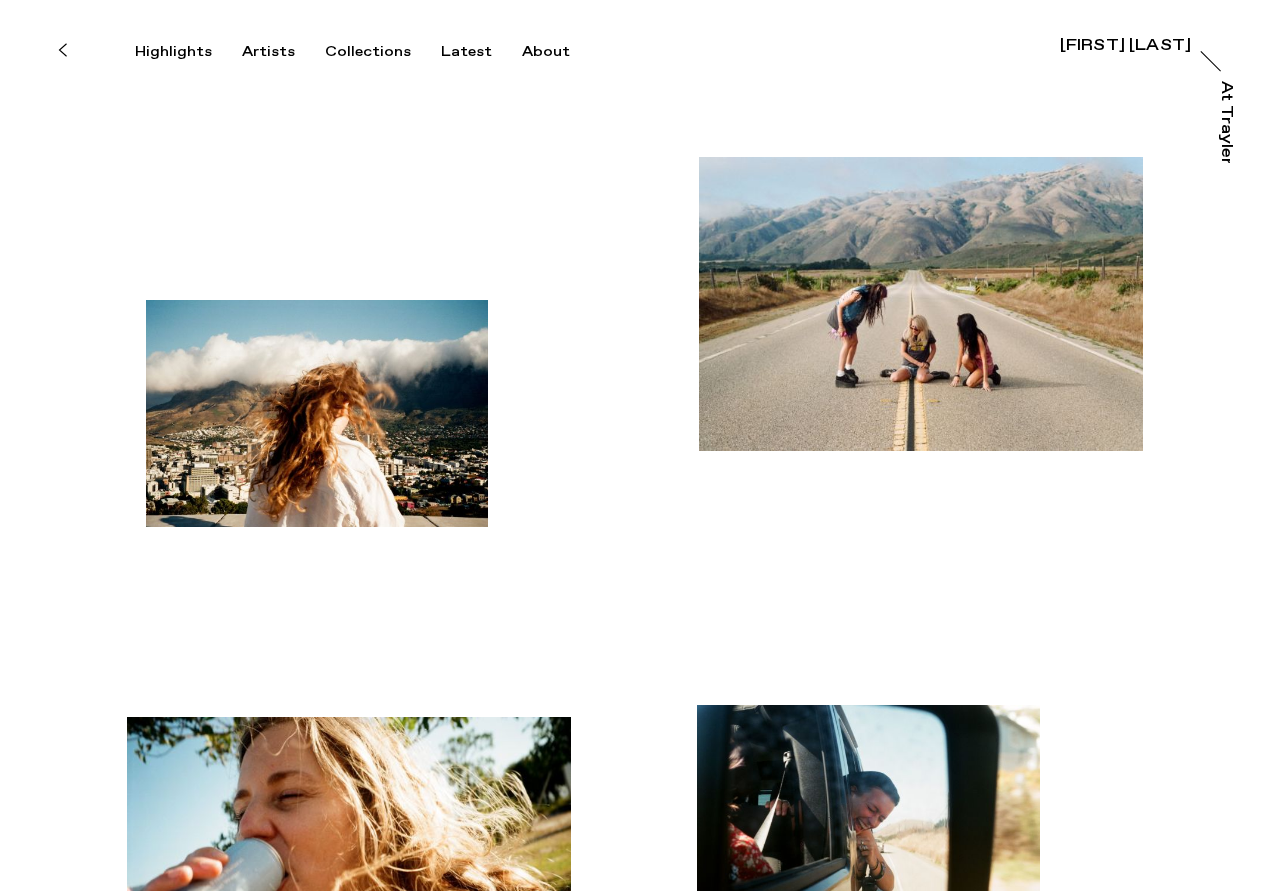 click at bounding box center [317, 413] 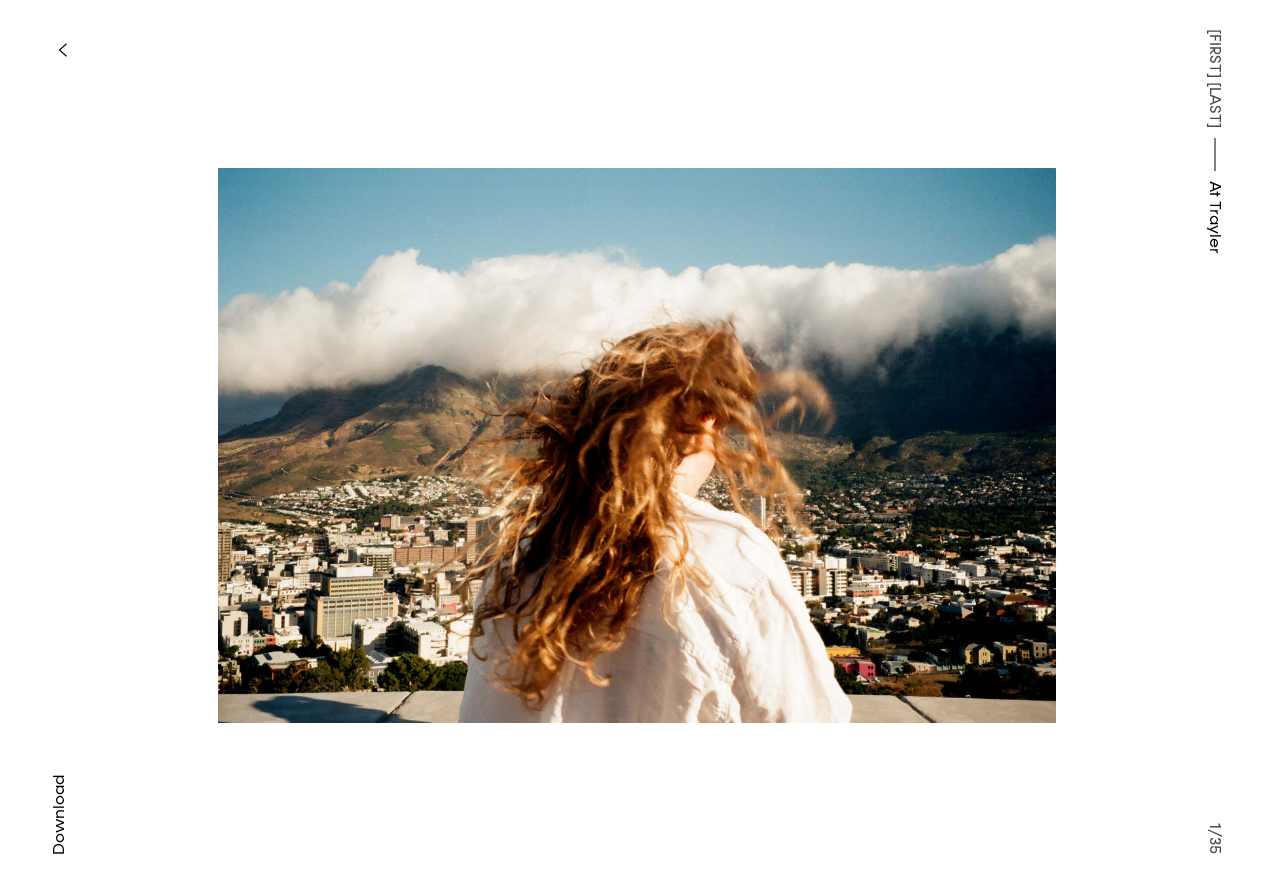 type 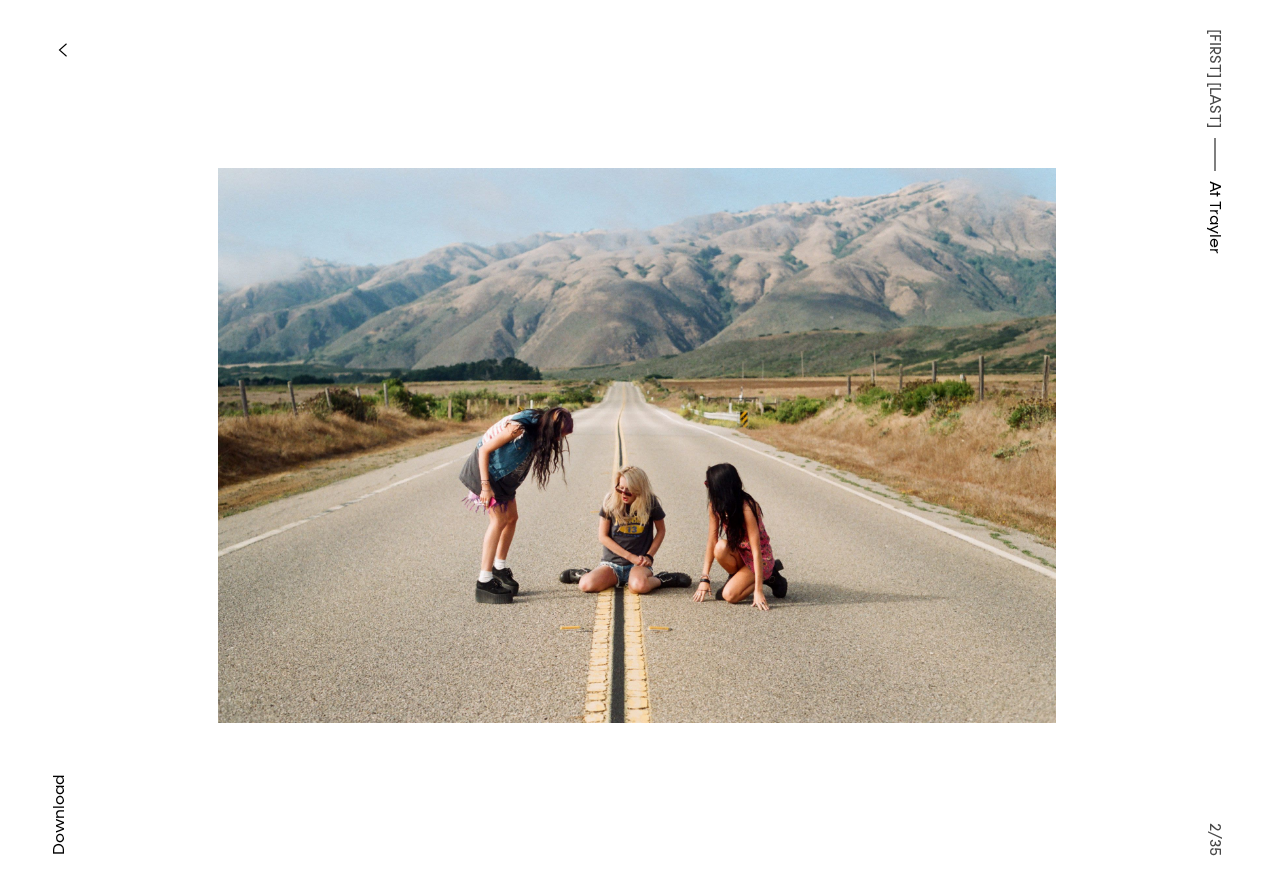 click at bounding box center [62, 50] 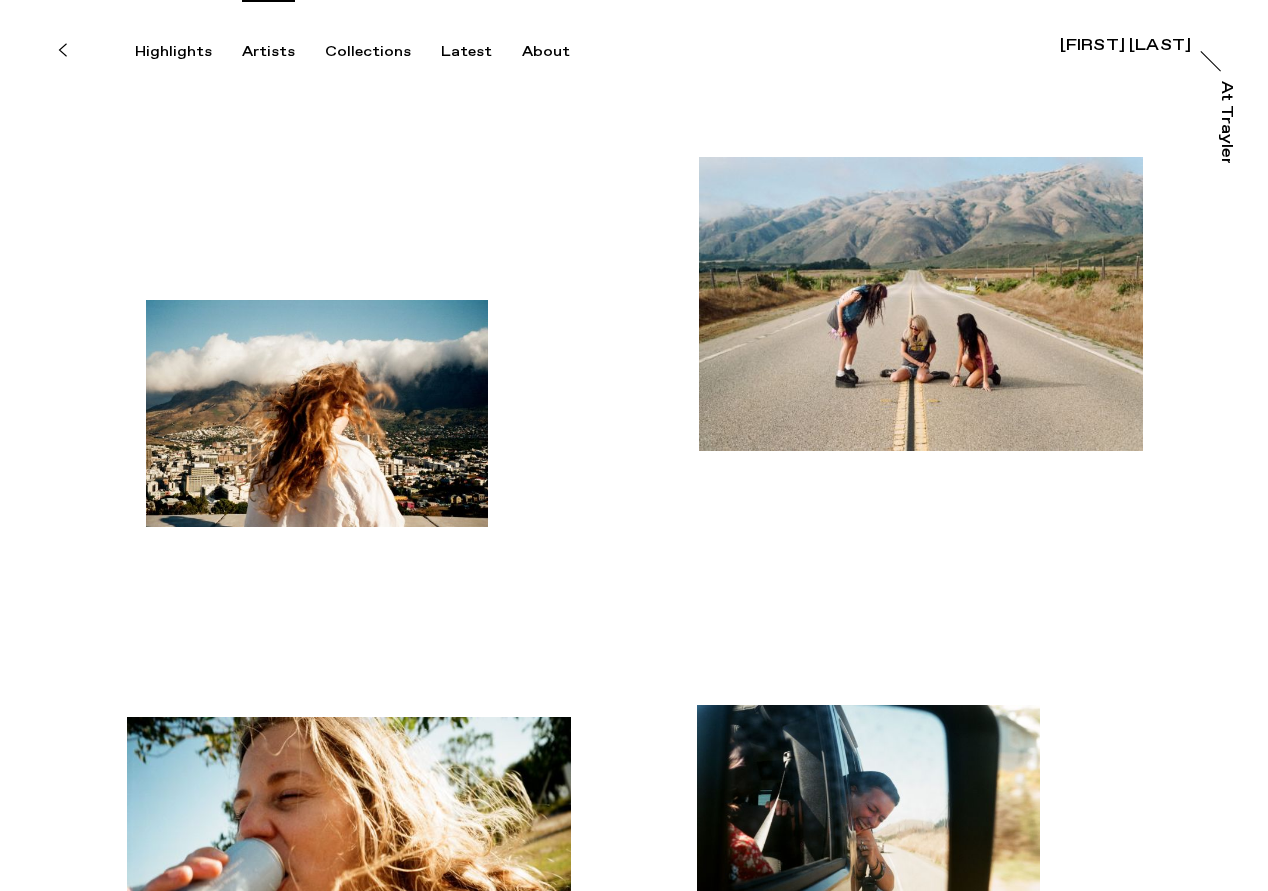 click on "Artists" at bounding box center (268, 52) 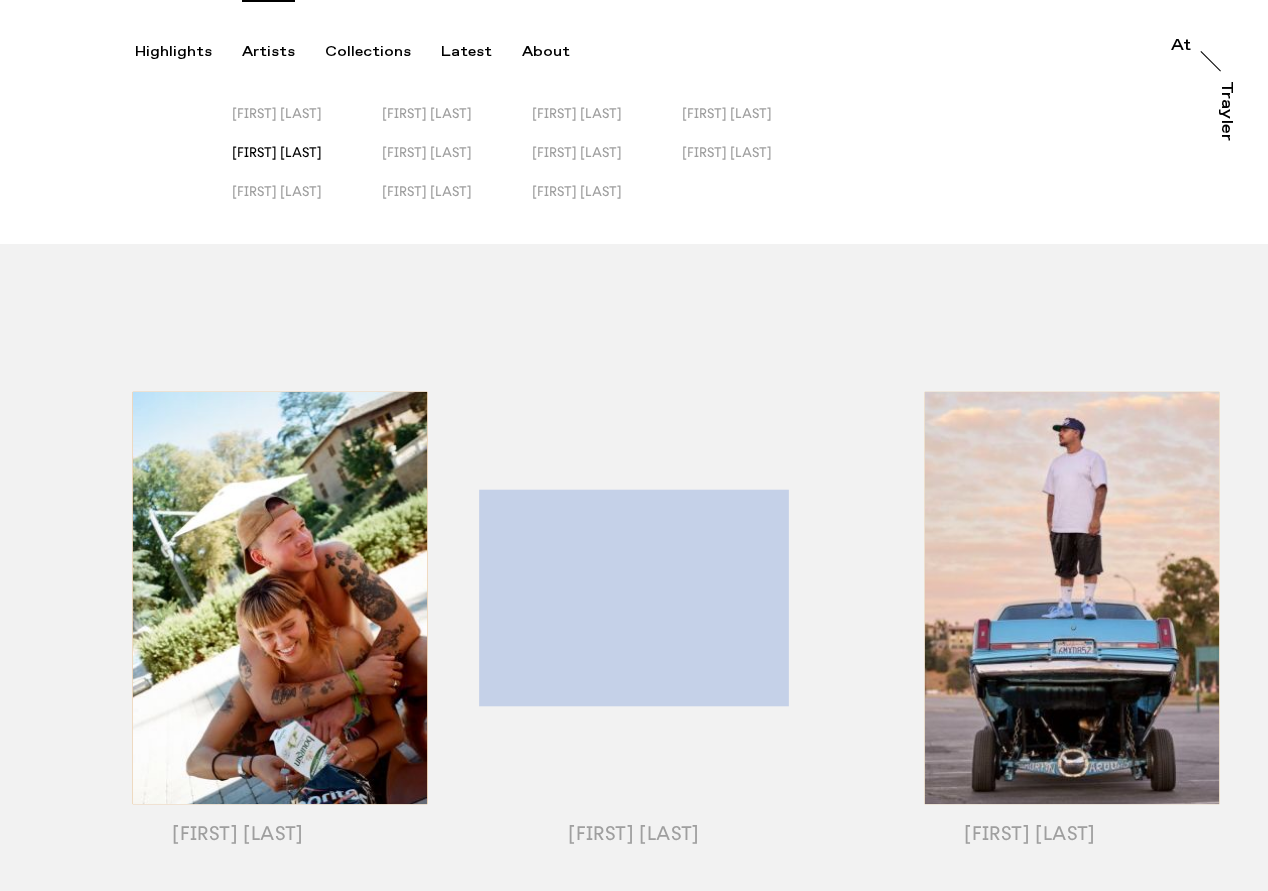 click on "[FIRST] [LAST]" at bounding box center (277, 152) 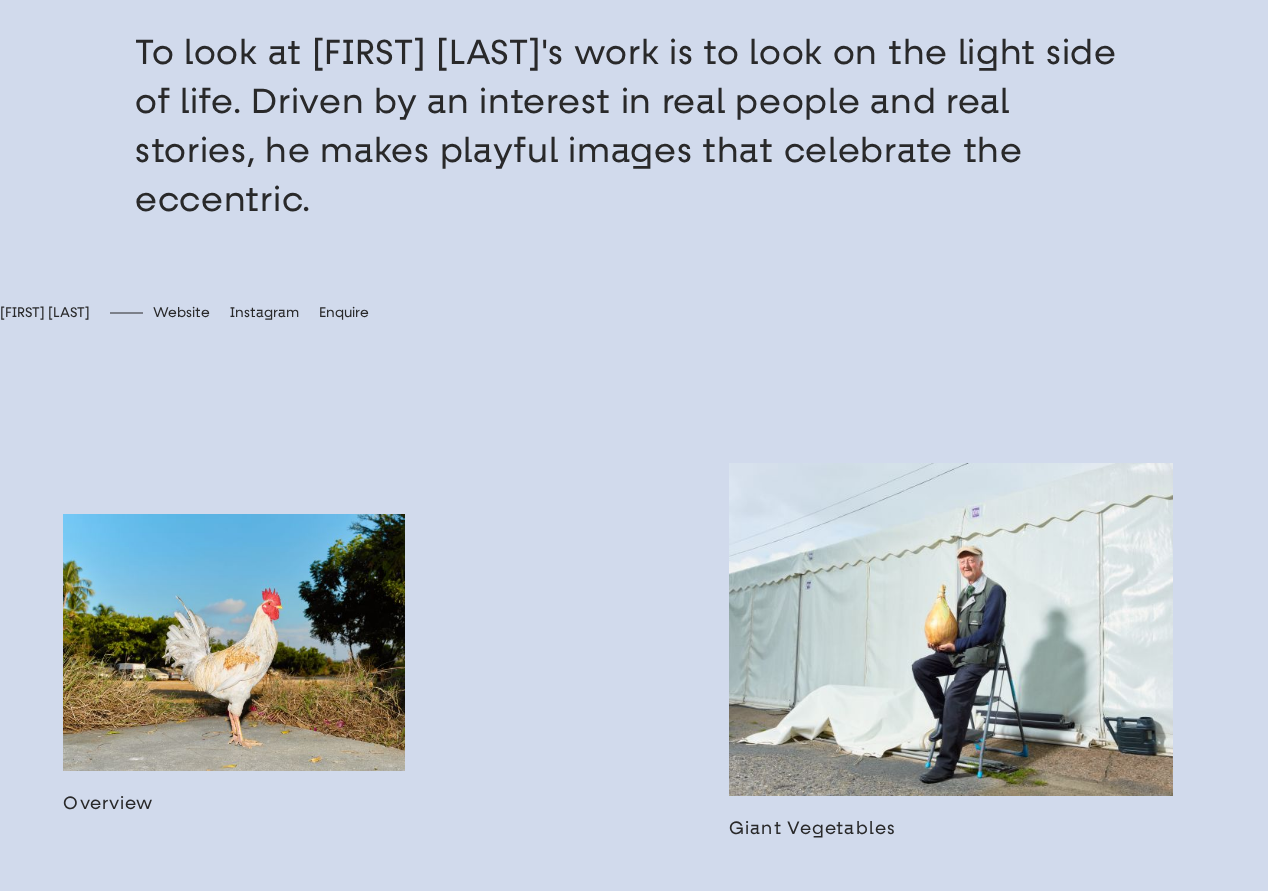 scroll, scrollTop: 919, scrollLeft: 0, axis: vertical 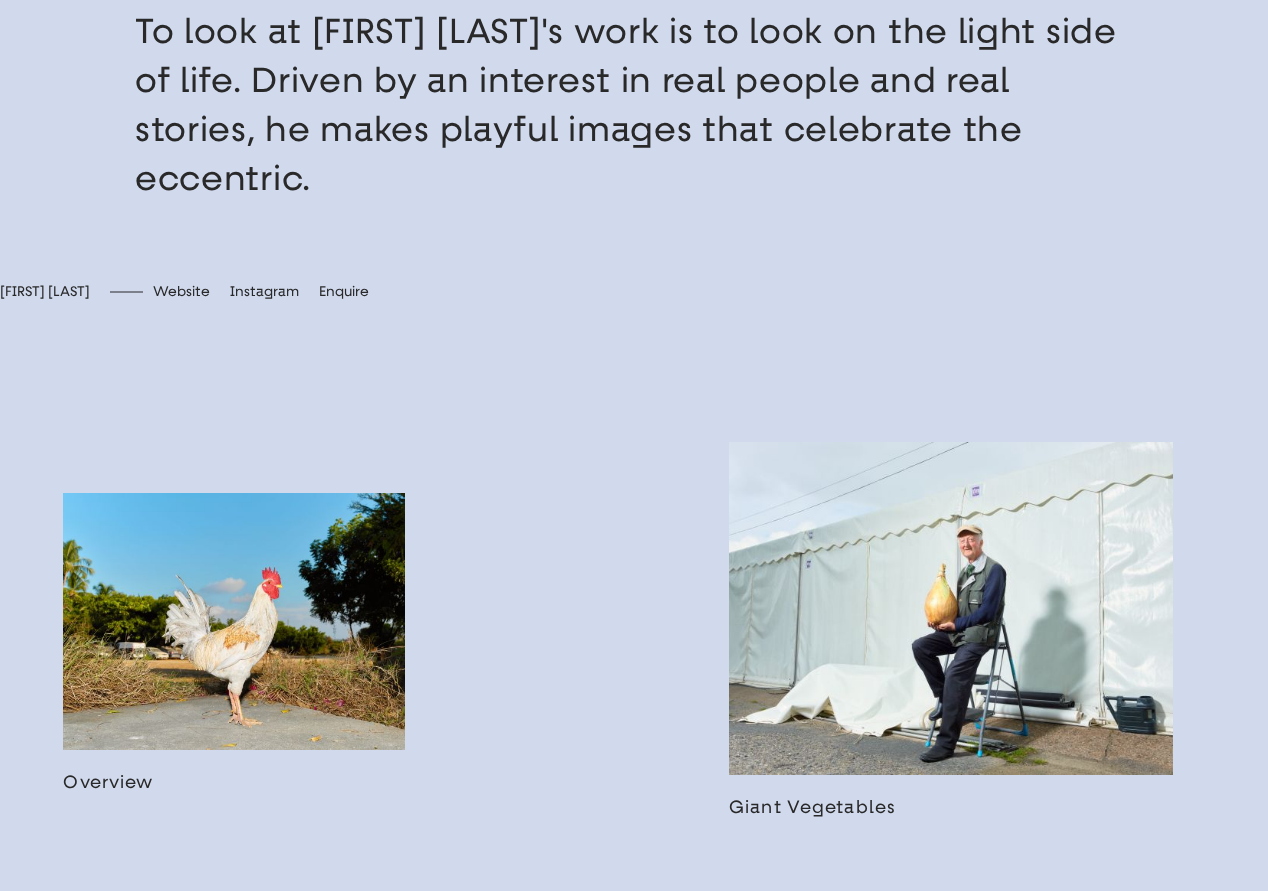 click at bounding box center (234, 643) 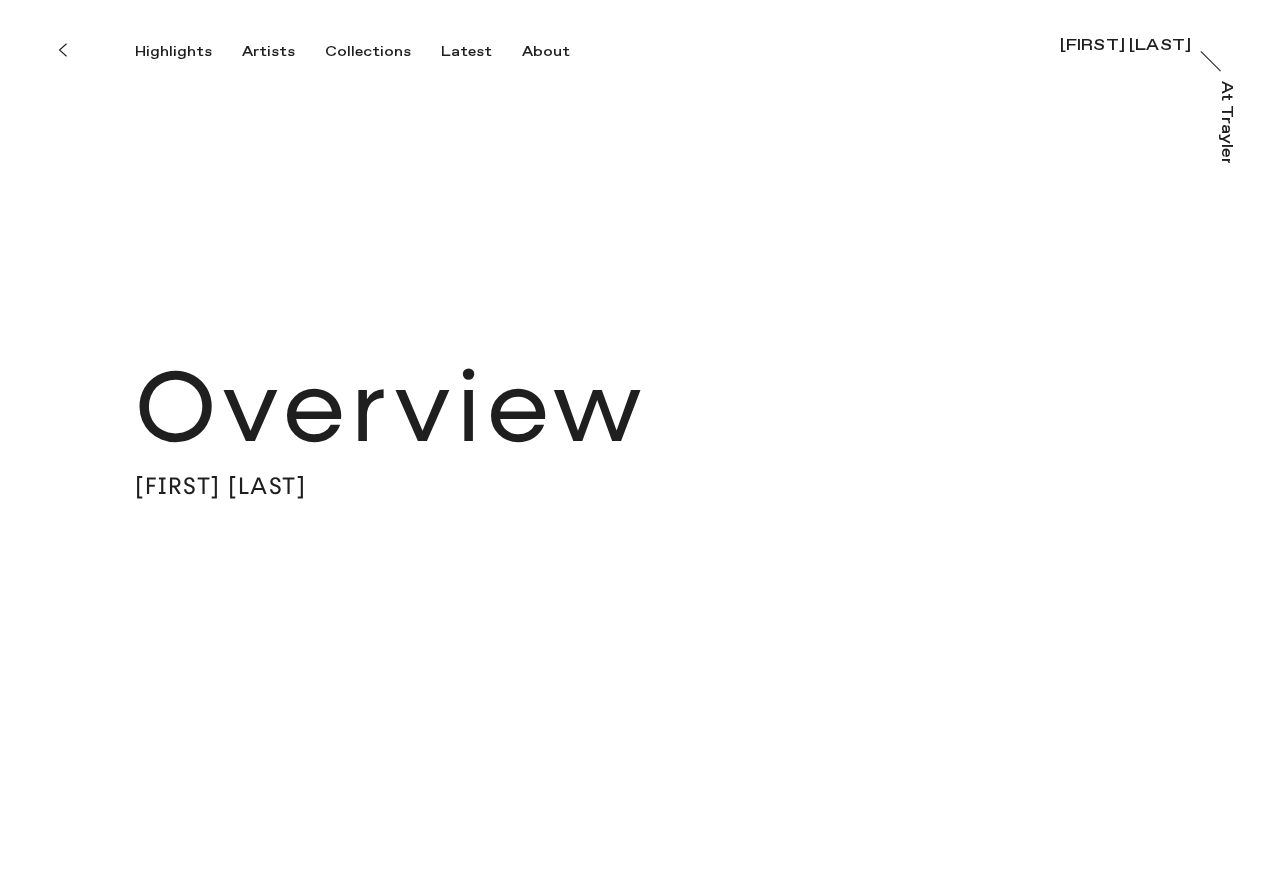 scroll, scrollTop: 0, scrollLeft: 0, axis: both 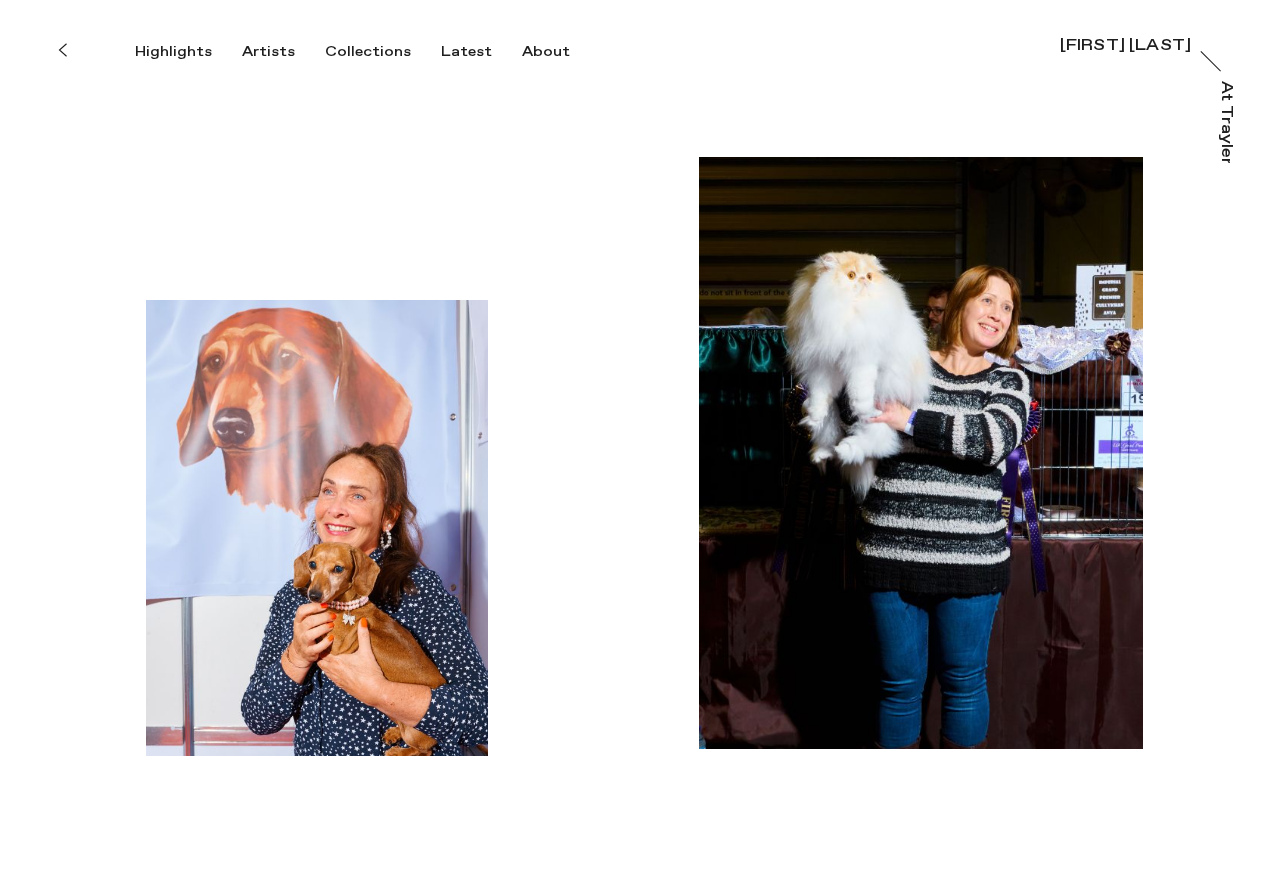 click at bounding box center [317, 528] 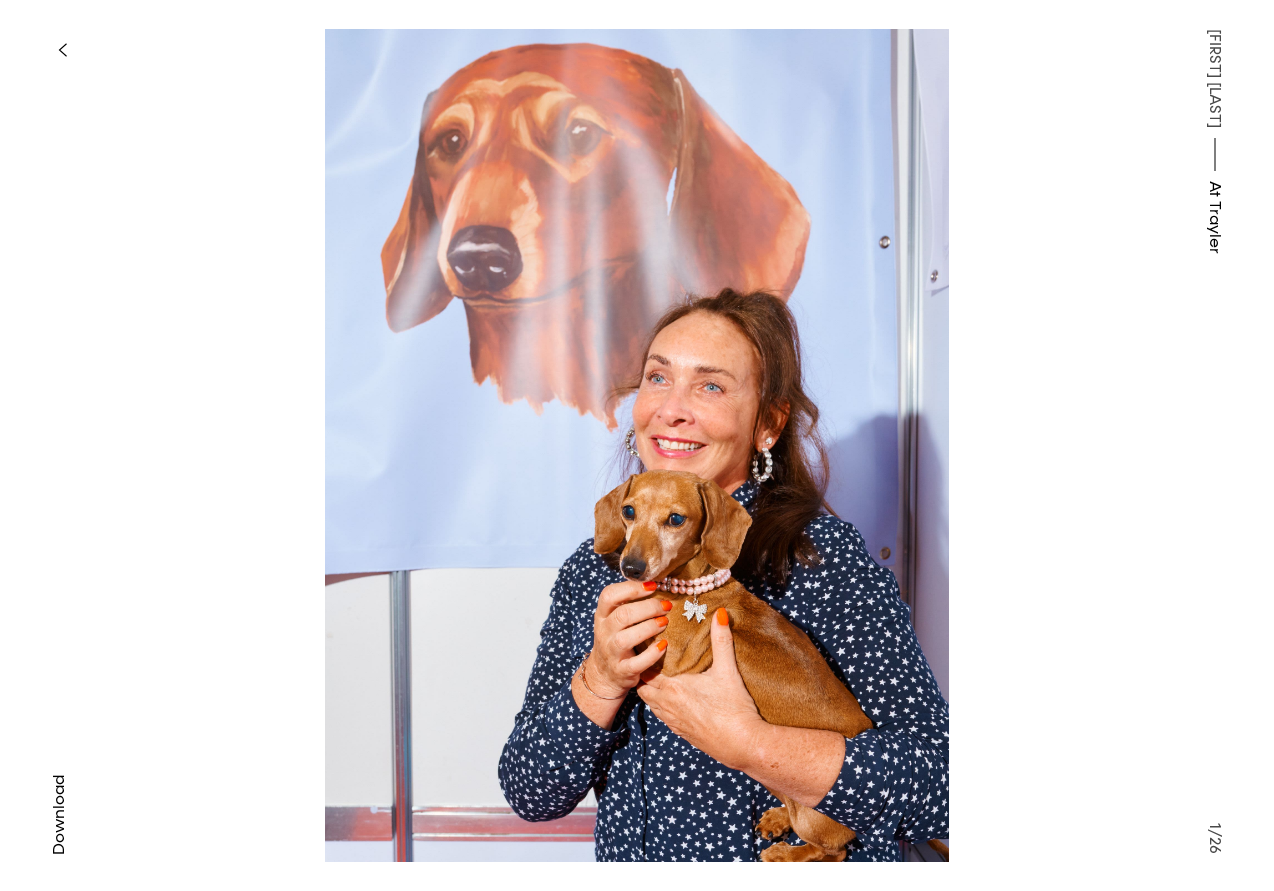 type 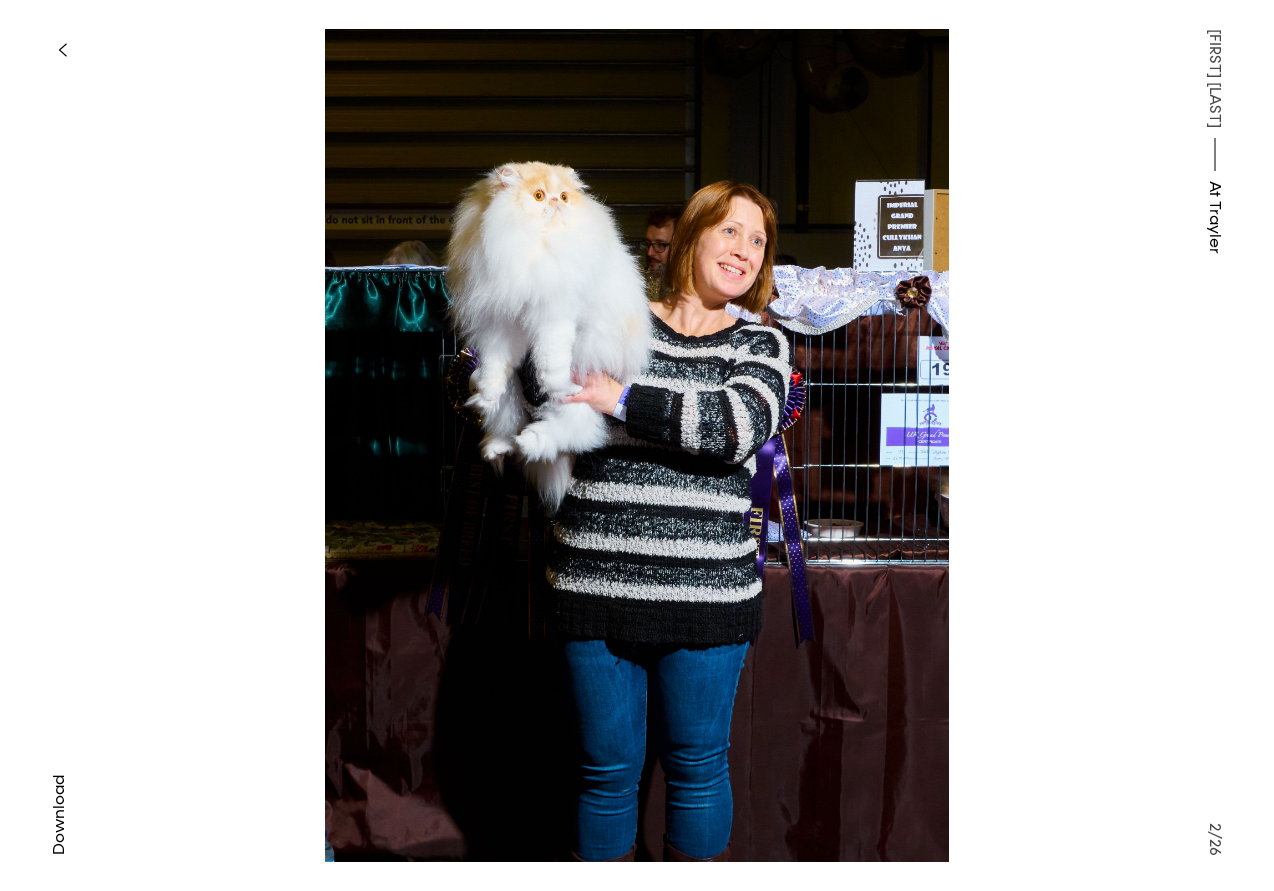 click 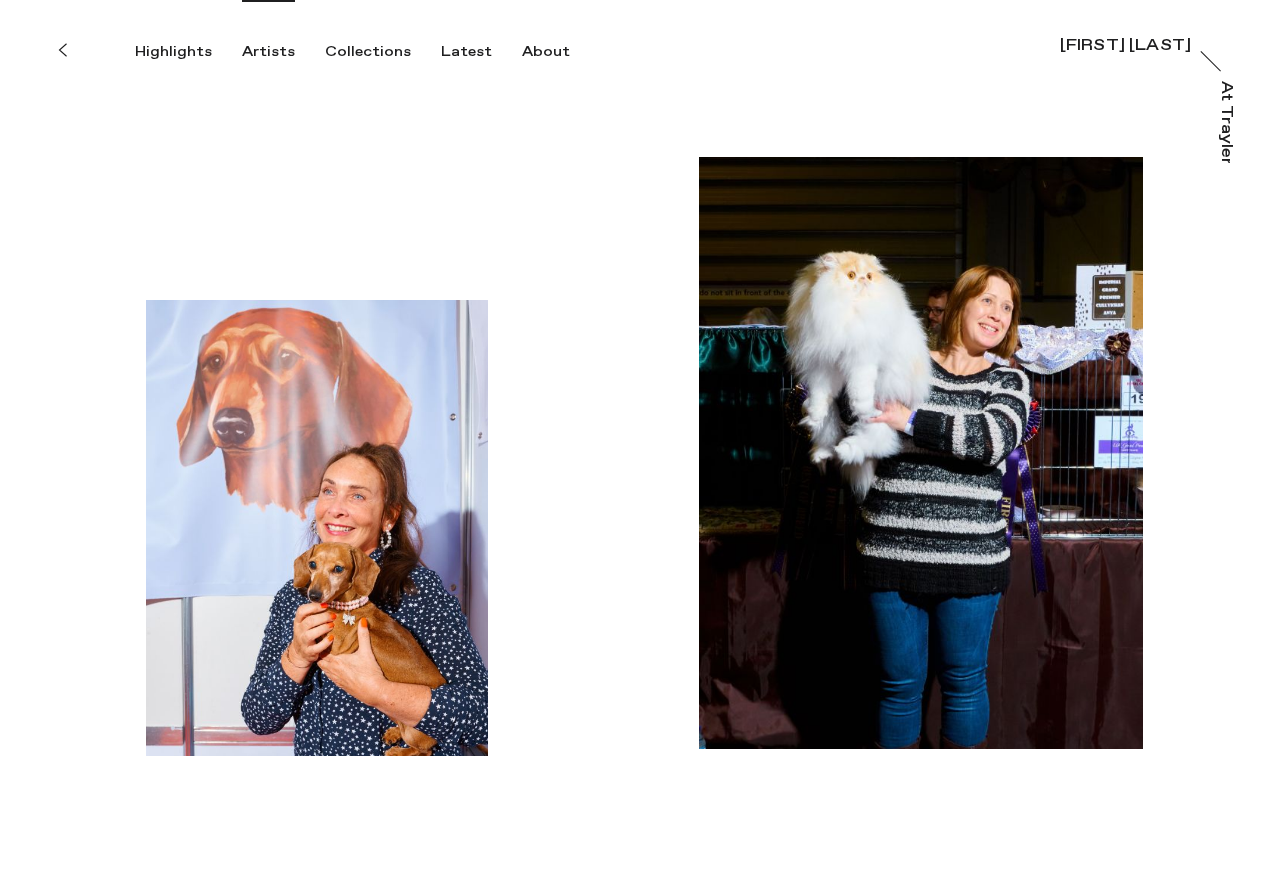 click on "Artists" at bounding box center (268, 52) 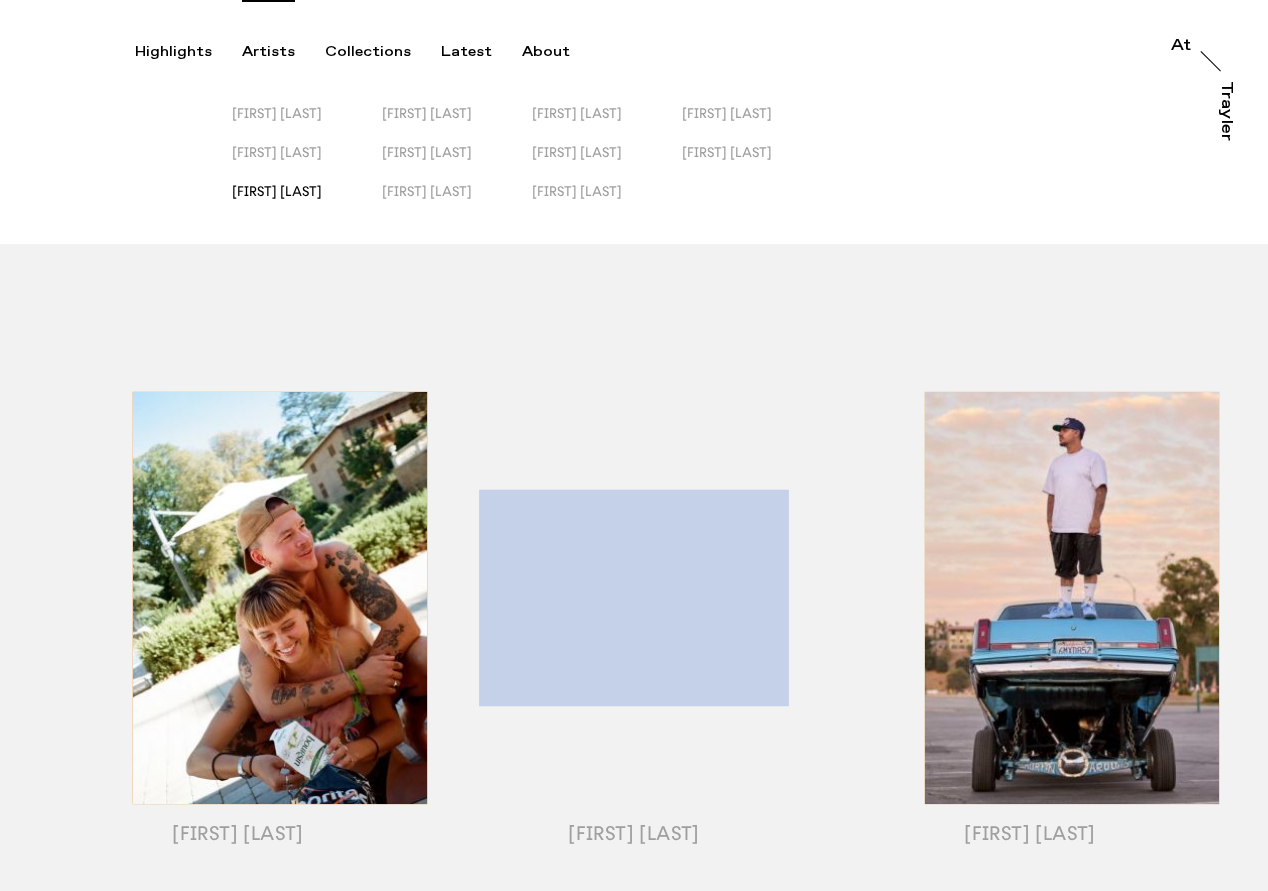 click on "[FIRST] [LAST]" at bounding box center (277, 191) 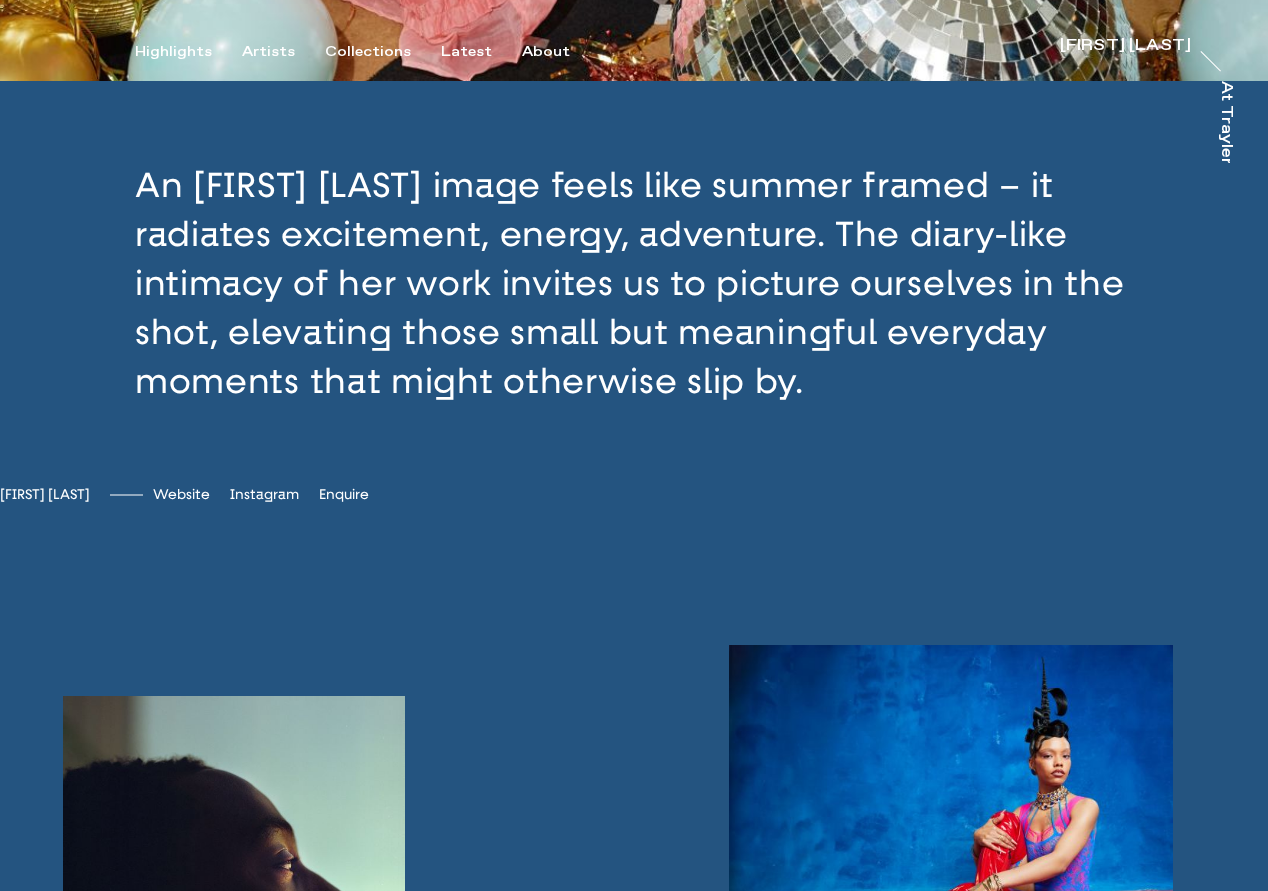 scroll, scrollTop: 806, scrollLeft: 0, axis: vertical 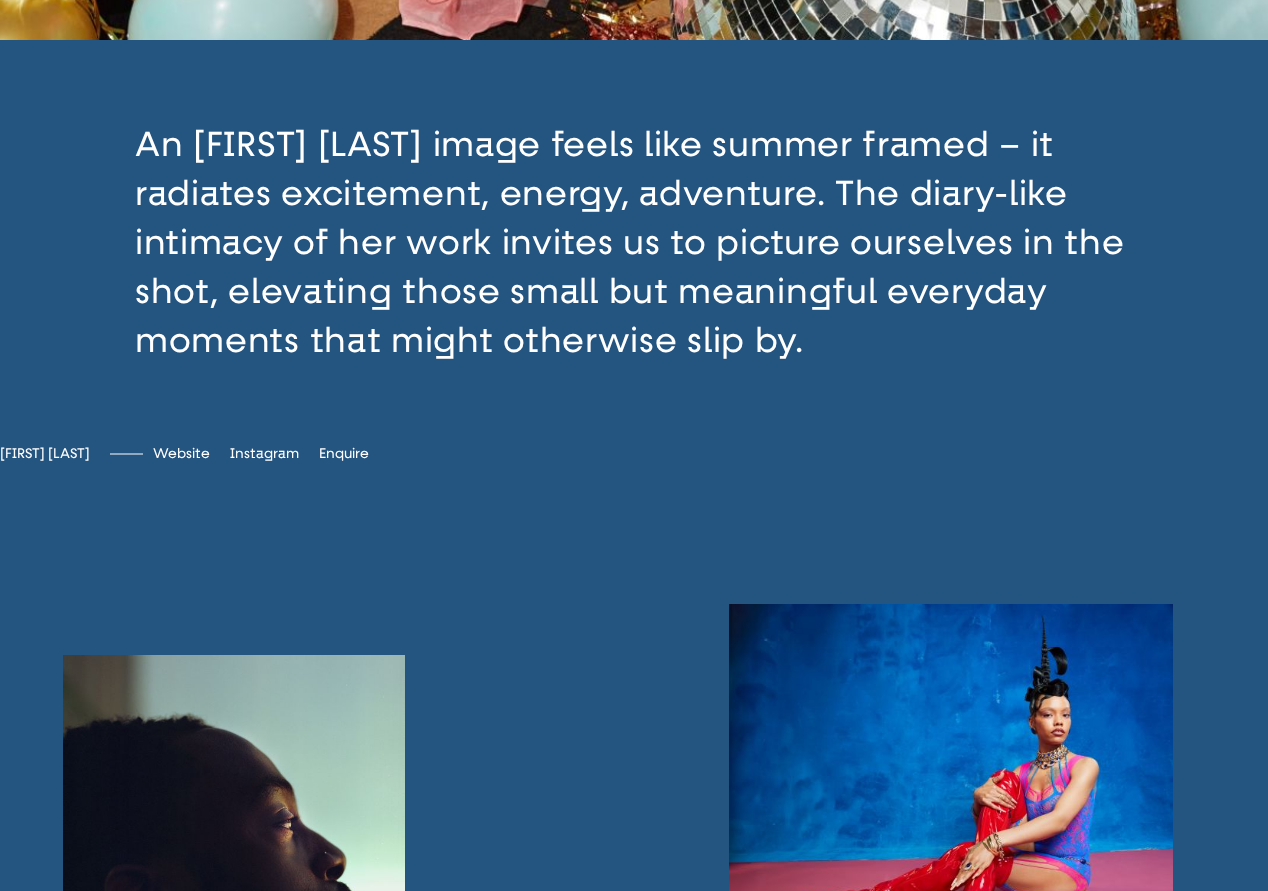 click at bounding box center [234, 891] 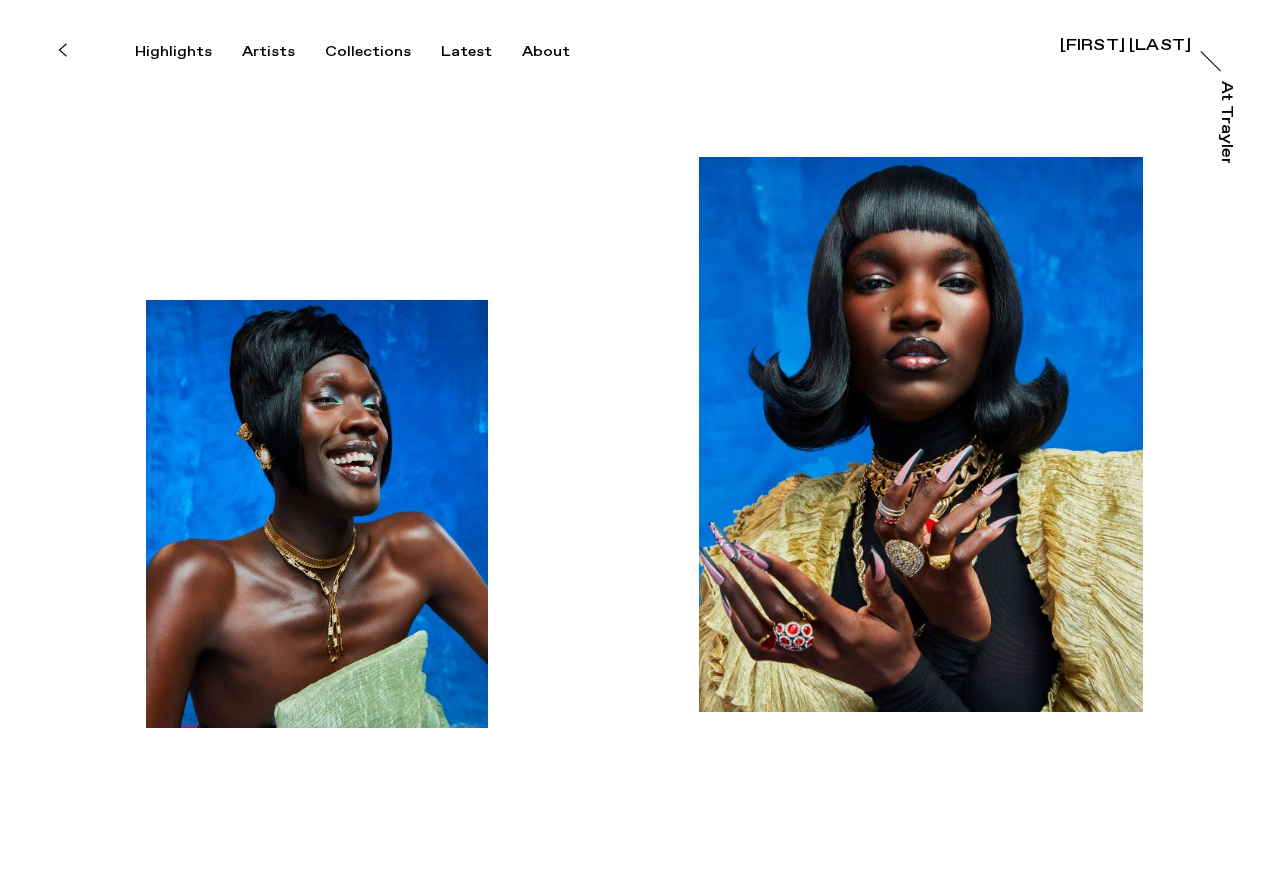 click at bounding box center (317, 514) 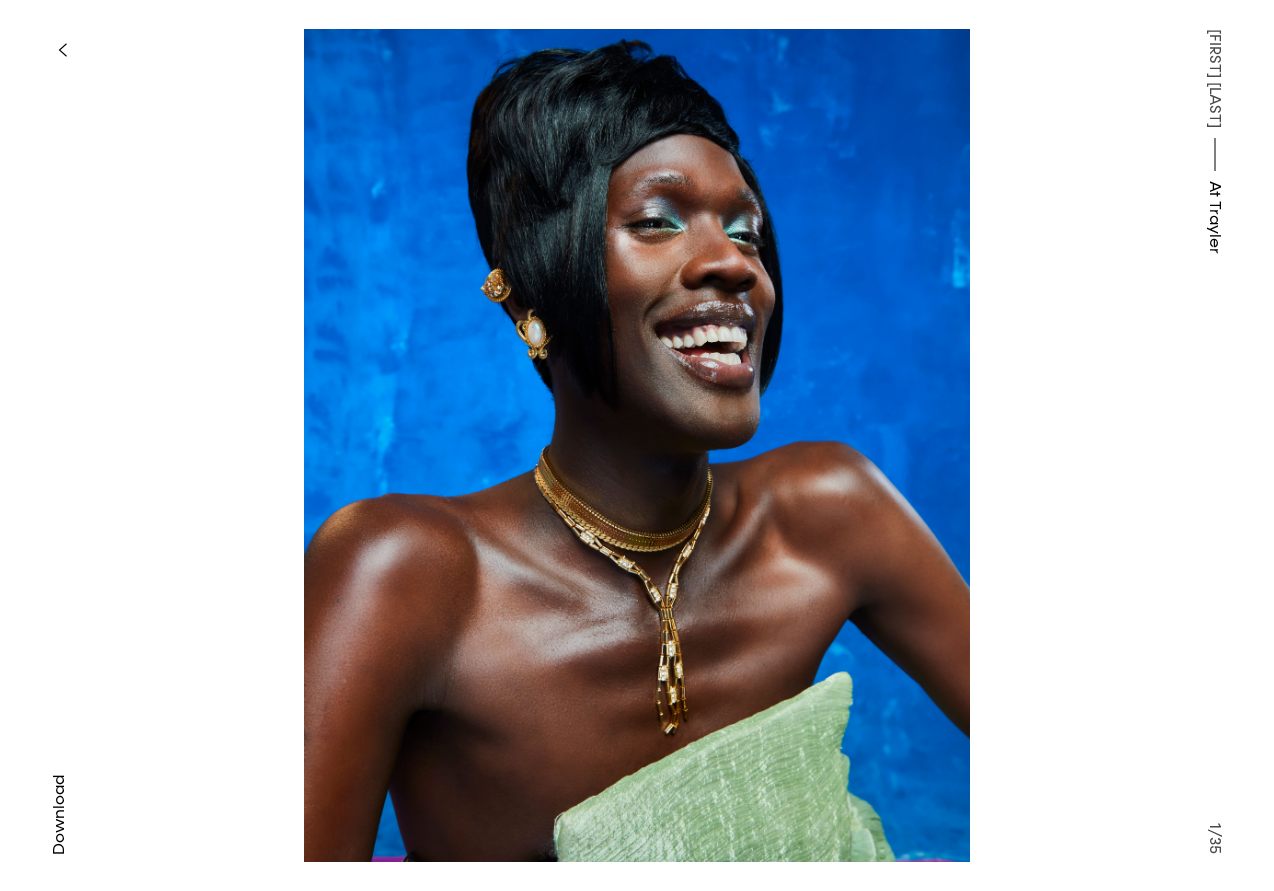 type 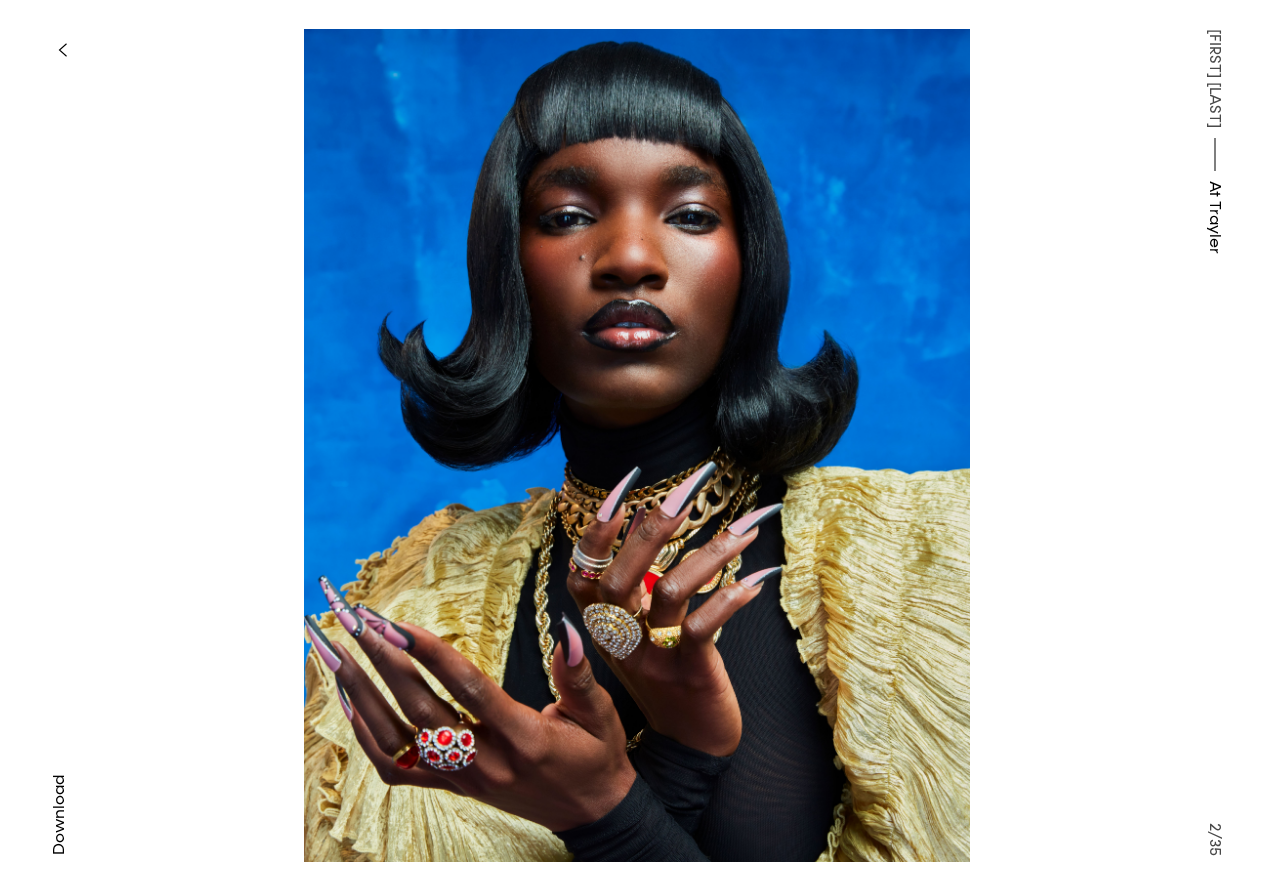 click at bounding box center [62, 50] 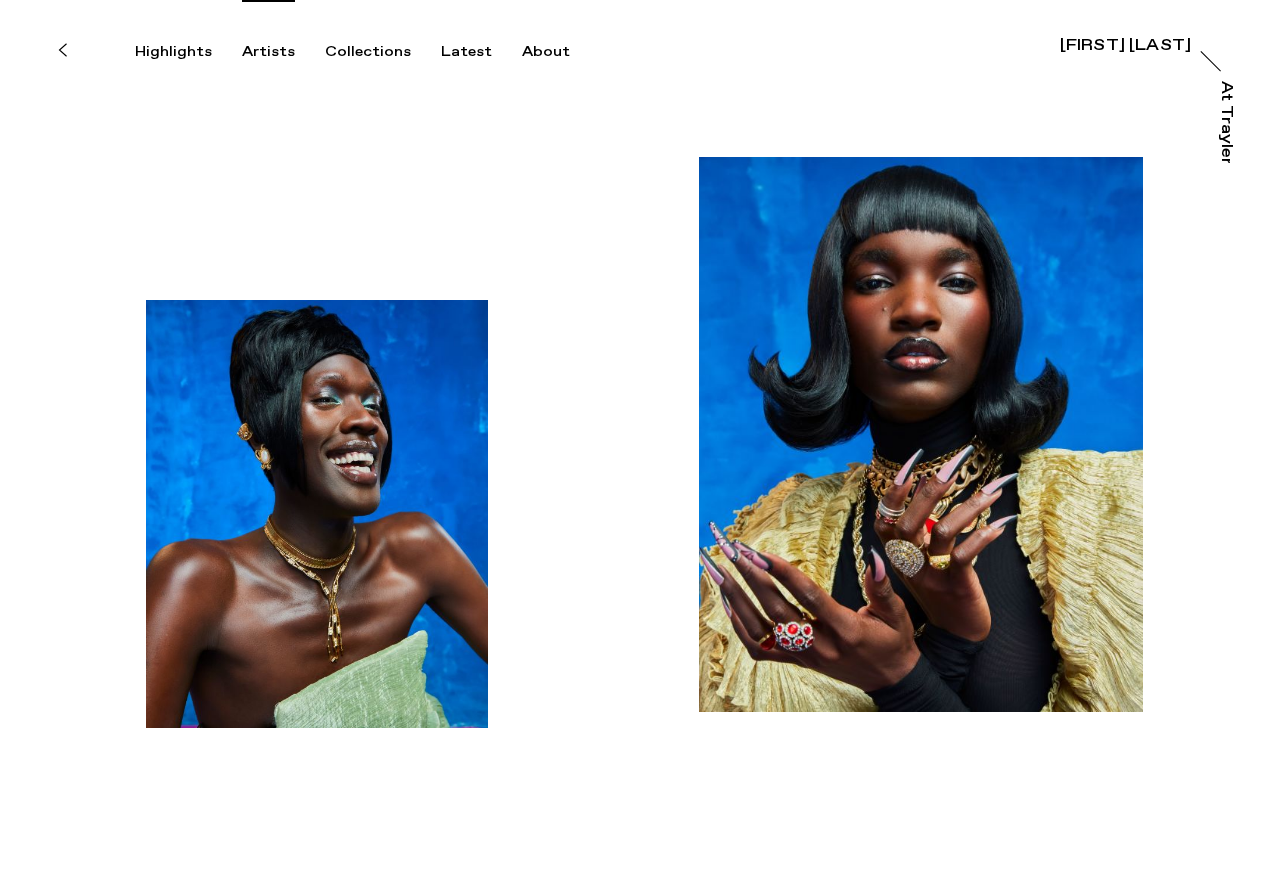 click on "Artists" at bounding box center (268, 52) 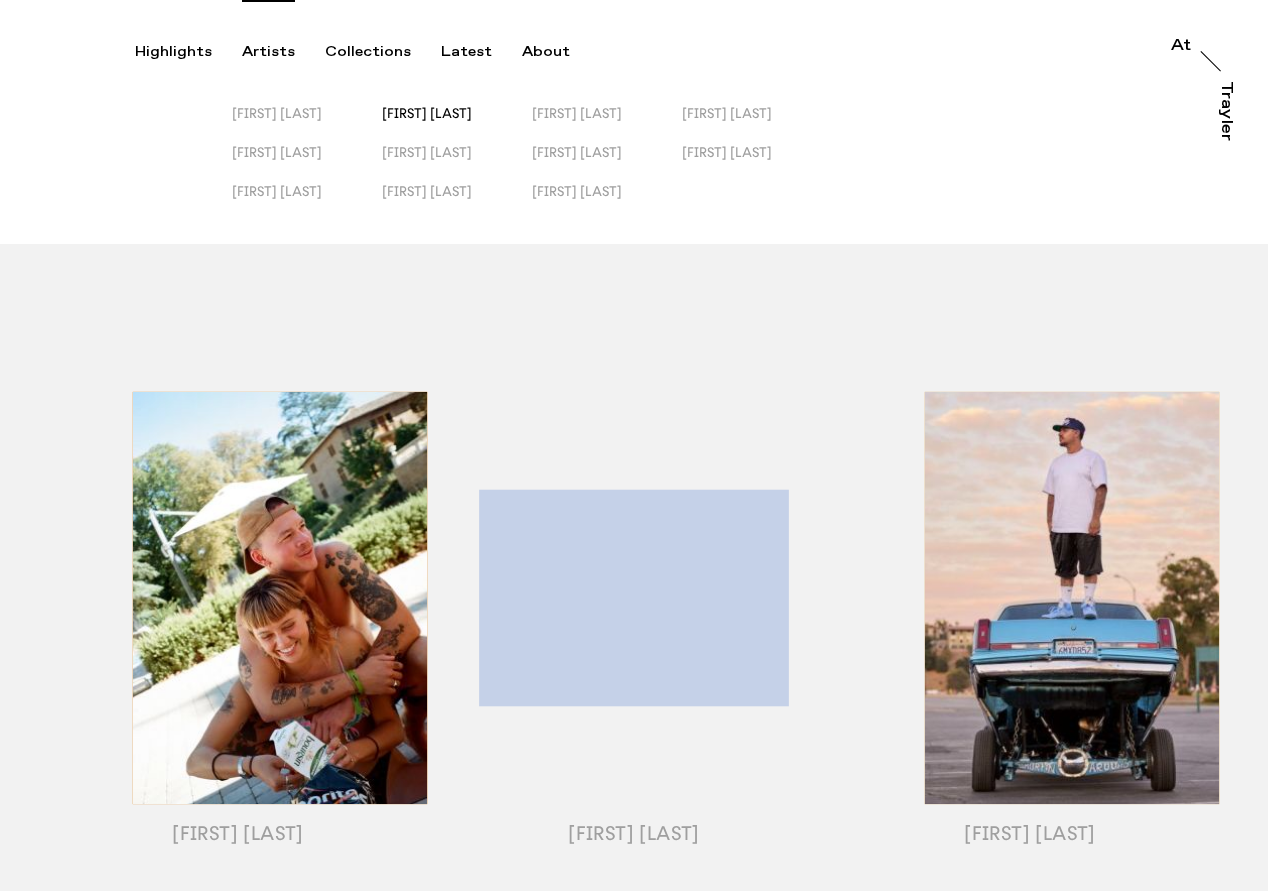 click on "[FIRST] [LAST]" at bounding box center [427, 113] 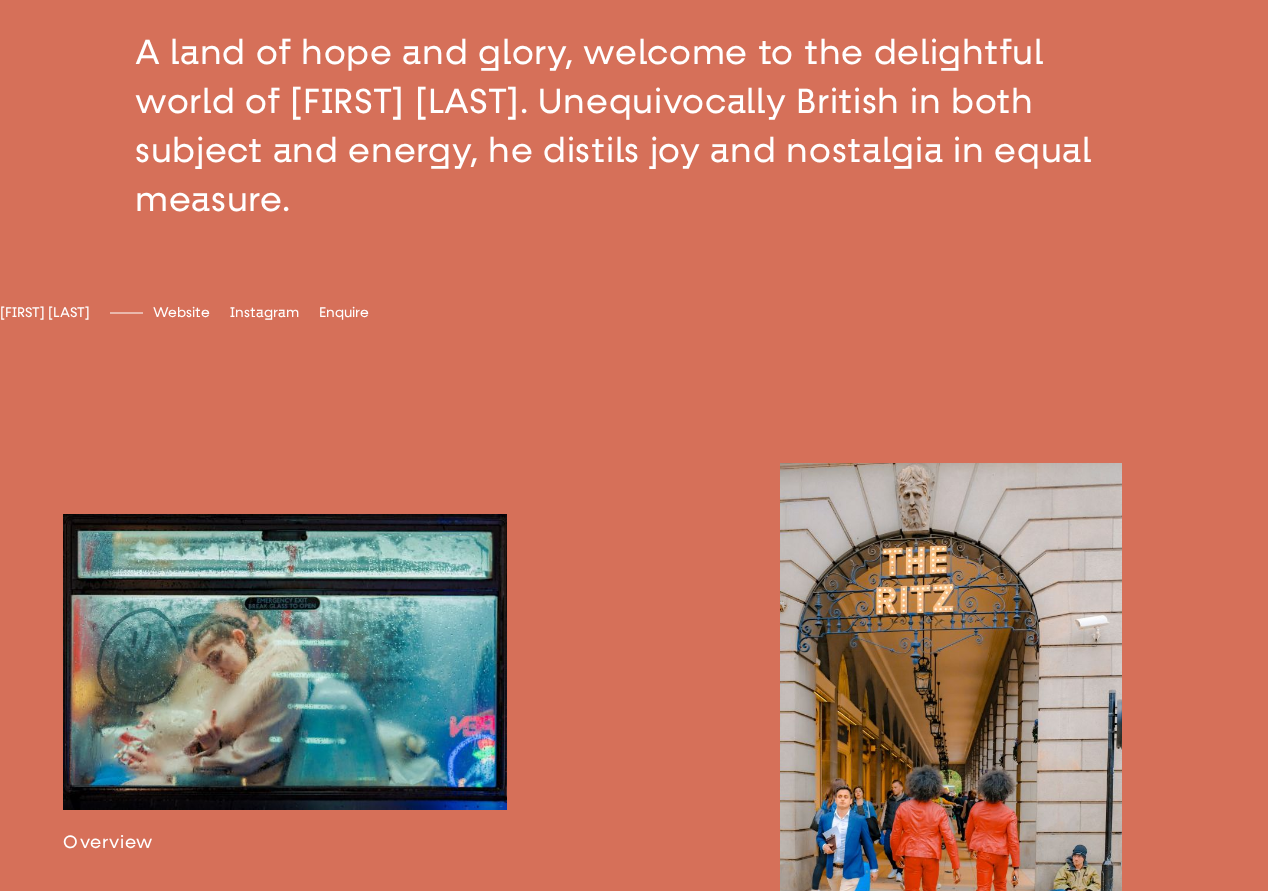 scroll, scrollTop: 993, scrollLeft: 0, axis: vertical 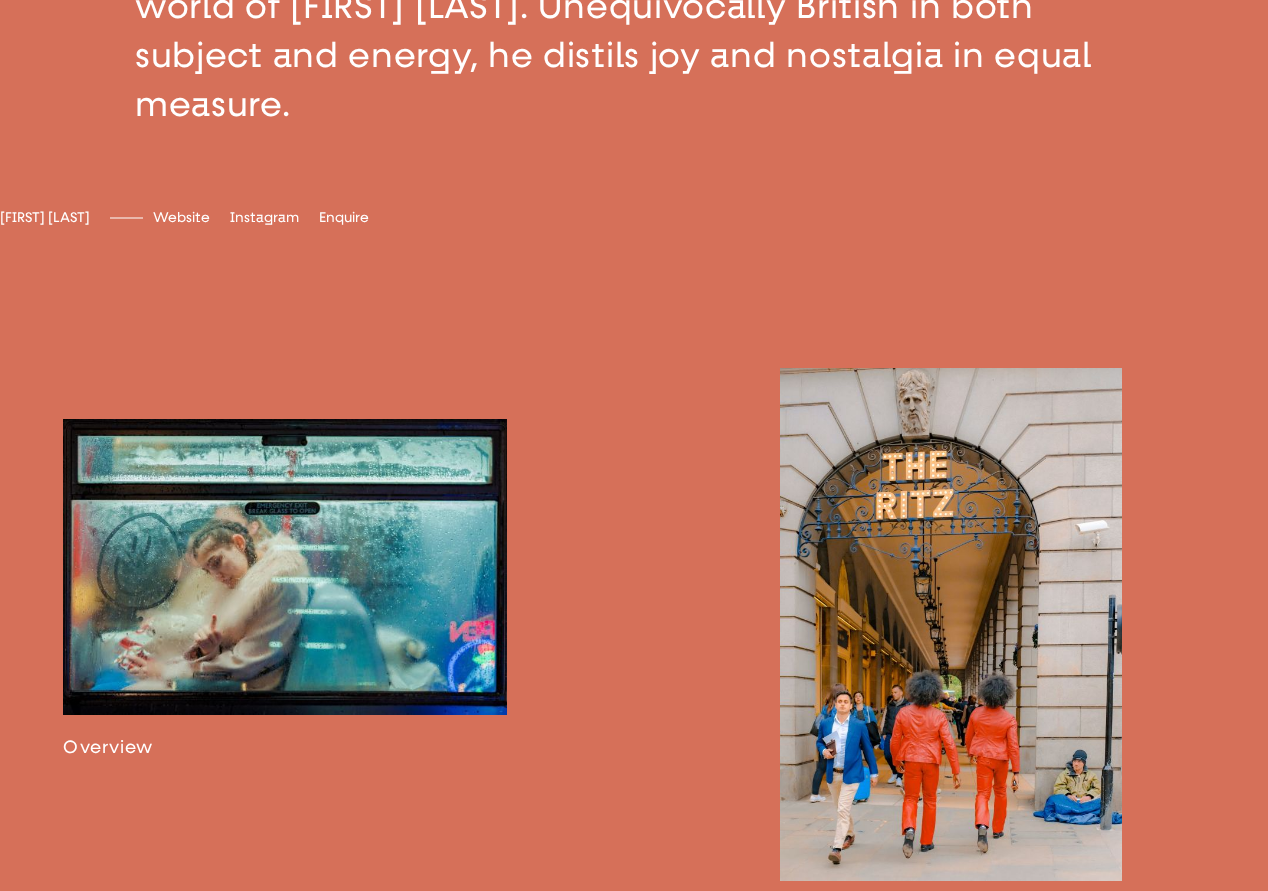 click at bounding box center [285, 588] 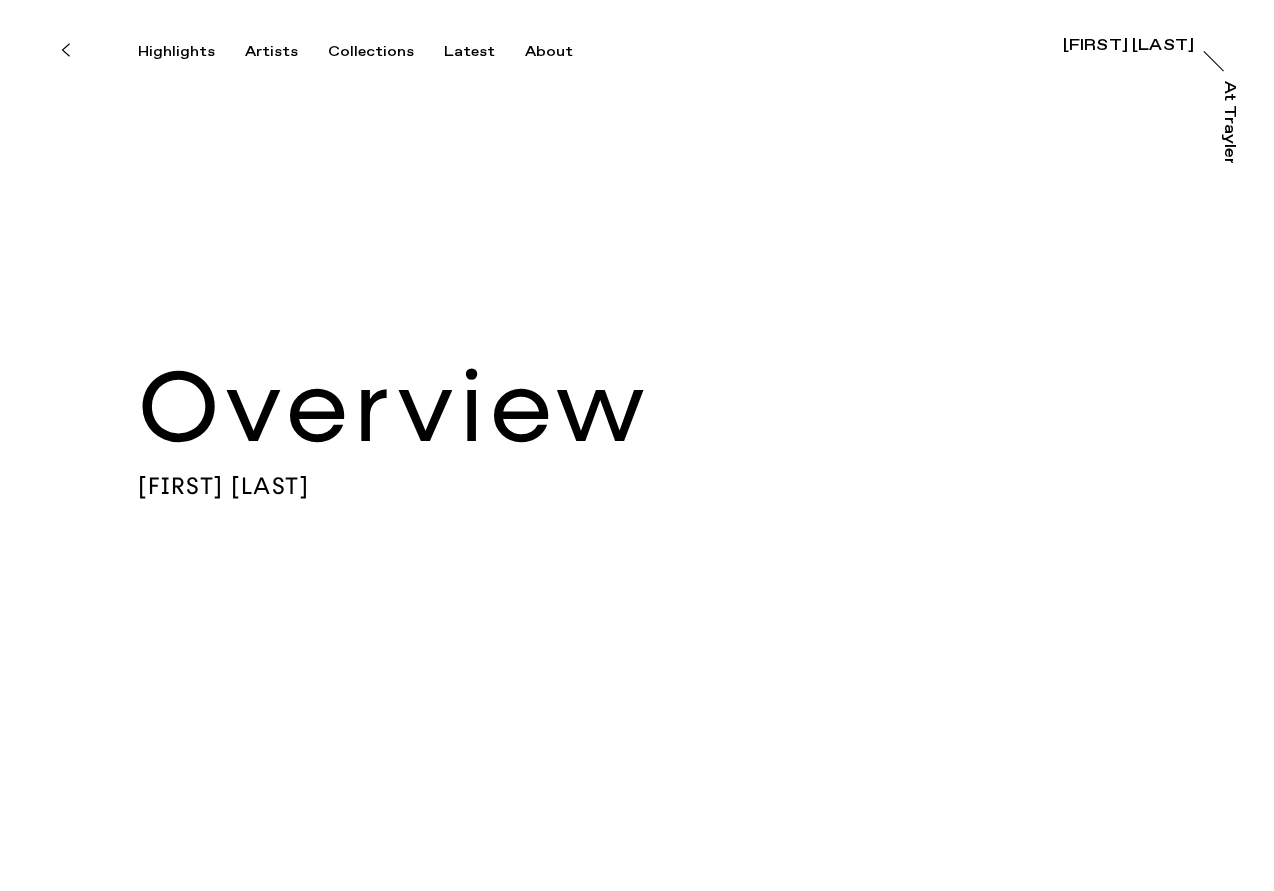 scroll, scrollTop: 0, scrollLeft: 0, axis: both 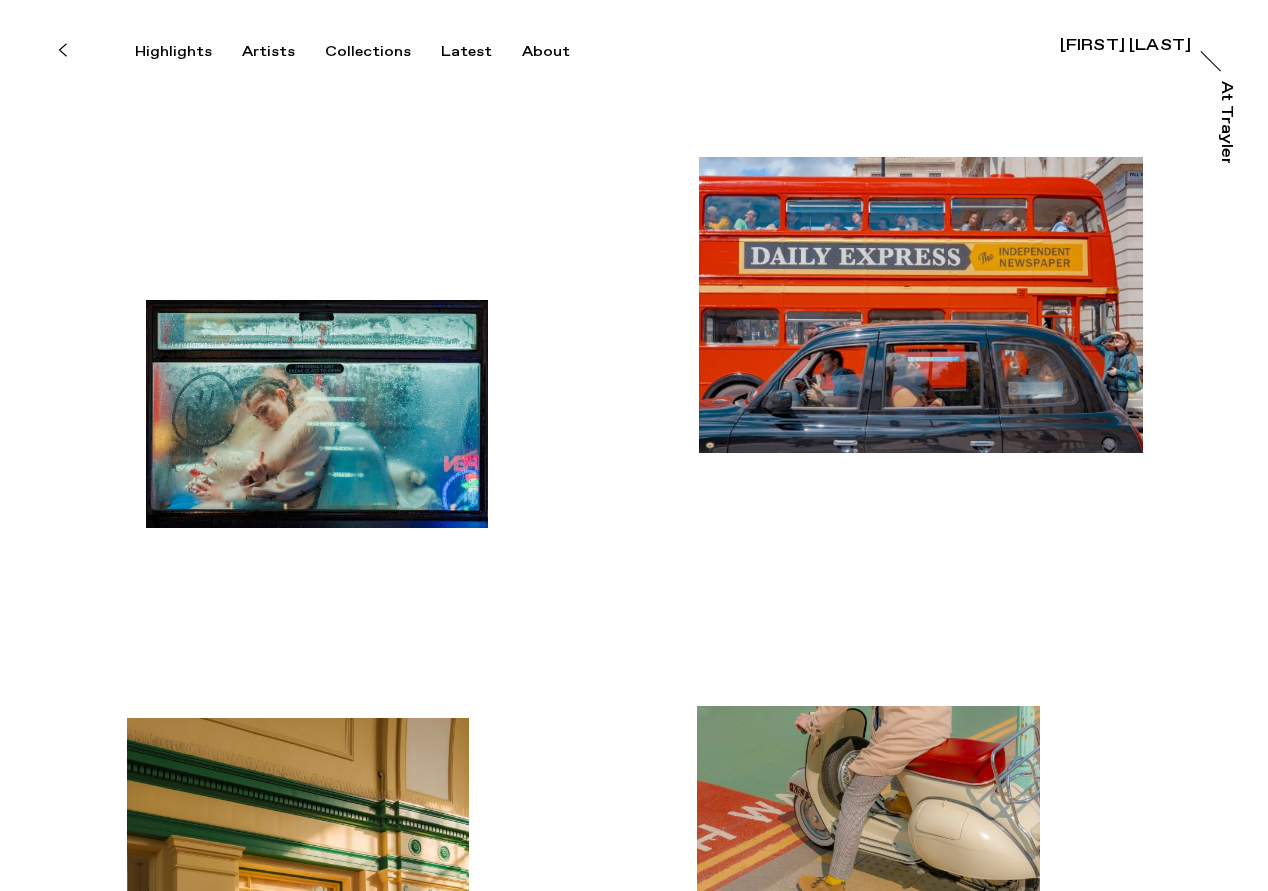 click at bounding box center (317, 414) 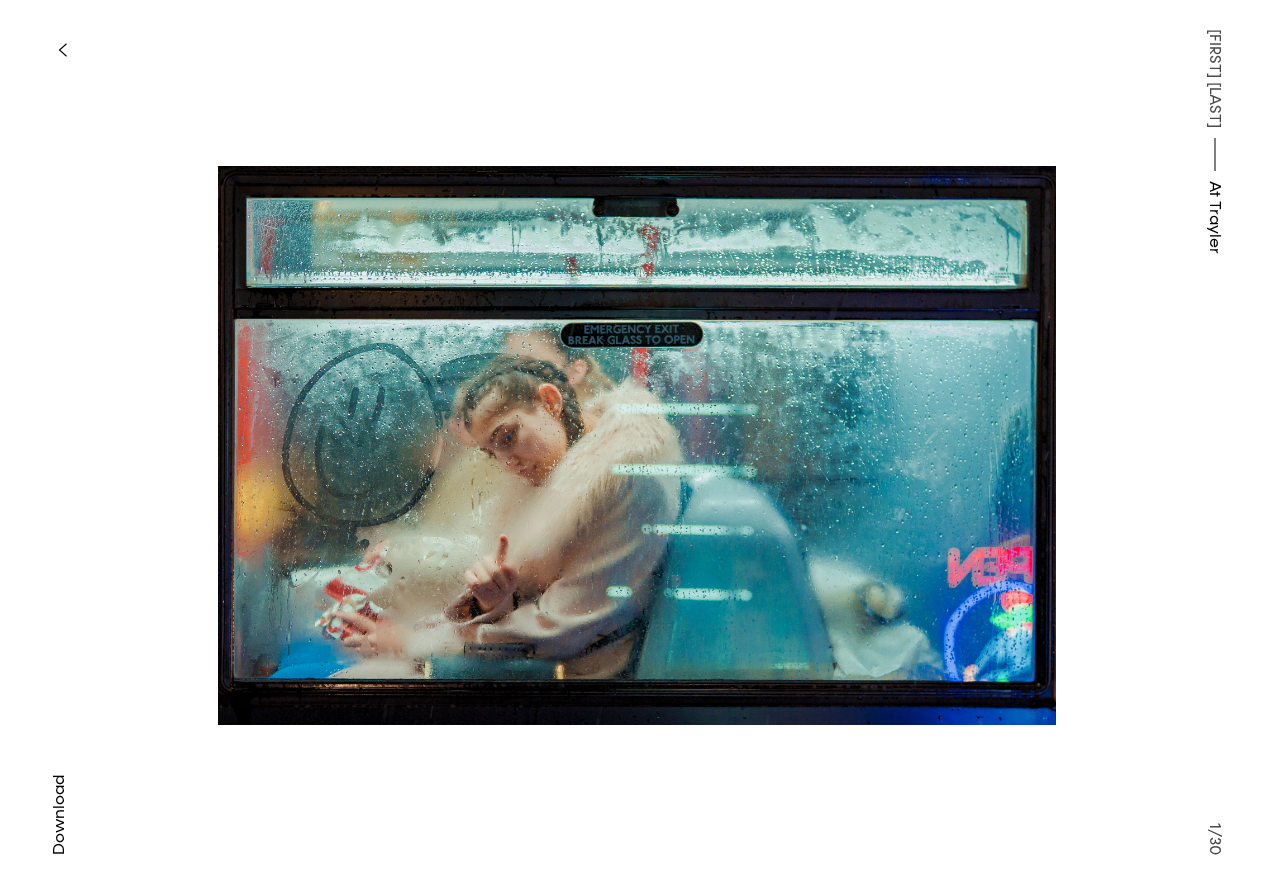 type 